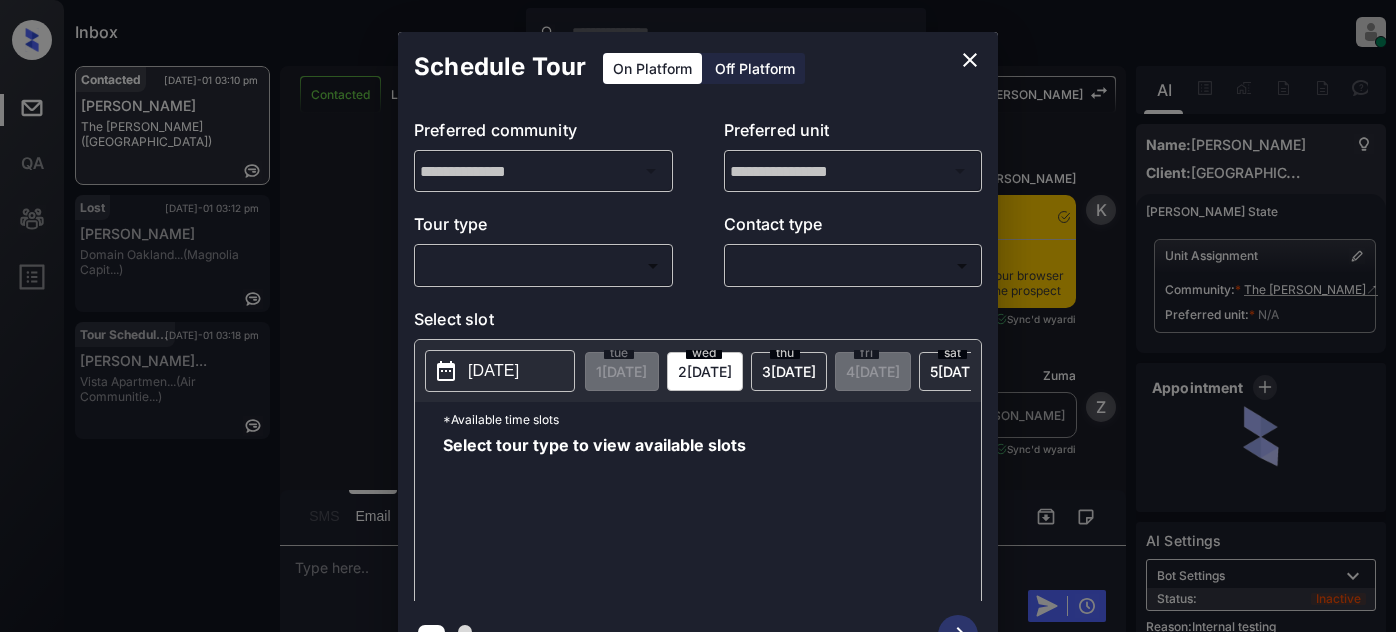 scroll, scrollTop: 0, scrollLeft: 0, axis: both 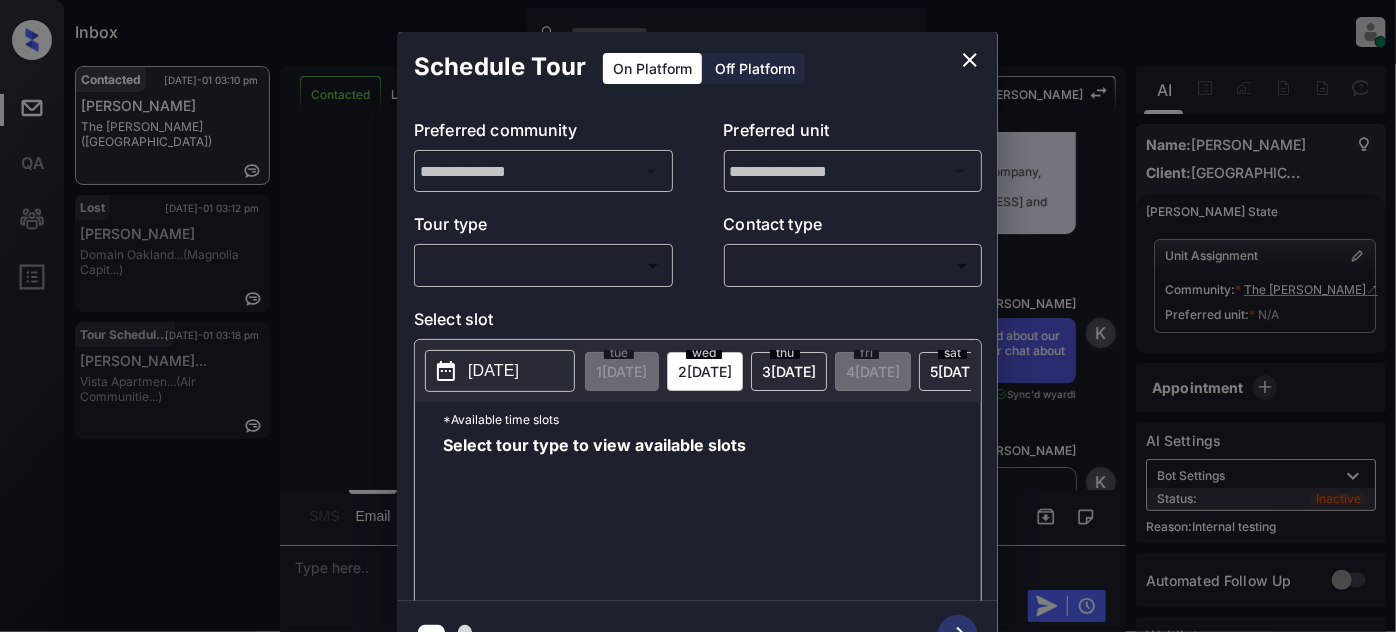 click on "Inbox Juan Carlos Manantan Online Set yourself   offline Set yourself   on break Profile Switch to  light  mode Sign out Contacted Jul-01 03:10 pm   Vorris Harvey The Montgomery  (Fairfield) Lost Jul-01 03:12 pm   Briana Fields Domain Oakland...  (Magnolia Capit...) Tour Scheduled Jul-01 03:18 pm   Khadijah Thoma... Vista Apartmen...  (Air Communitie...) Contacted Lost Lead Sentiment: Angry Upon sliding the acknowledgement:  Lead will move to lost stage. * ​ SMS and call option will be set to opt out. AFM will be turned off for the lead. Kelsey New Message Kelsey Notes Note: https://conversation.getzuma.com/68364e93475715df0fd49f02 - Paste this link into your browser to view Kelsey’s conversation with the prospect May 27, 2025 04:45 pm  Sync'd w  yardi K New Message Zuma Lead transferred to leasing agent: kelsey May 27, 2025 04:45 pm  Sync'd w  yardi Z New Message Agent Lead created via leadPoller in Inbound stage. May 27, 2025 04:45 pm A New Message Agent AFM Request sent to Kelsey. May 27, 2025 04:45 pm" at bounding box center (698, 316) 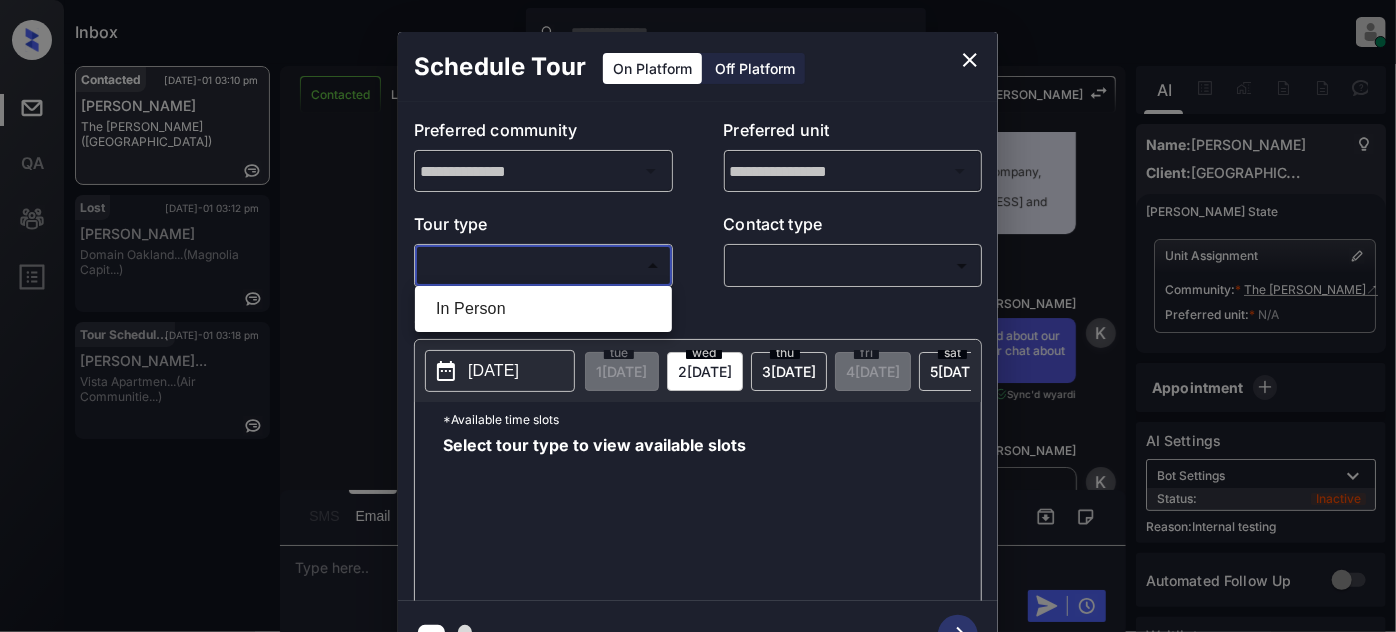 click at bounding box center (698, 316) 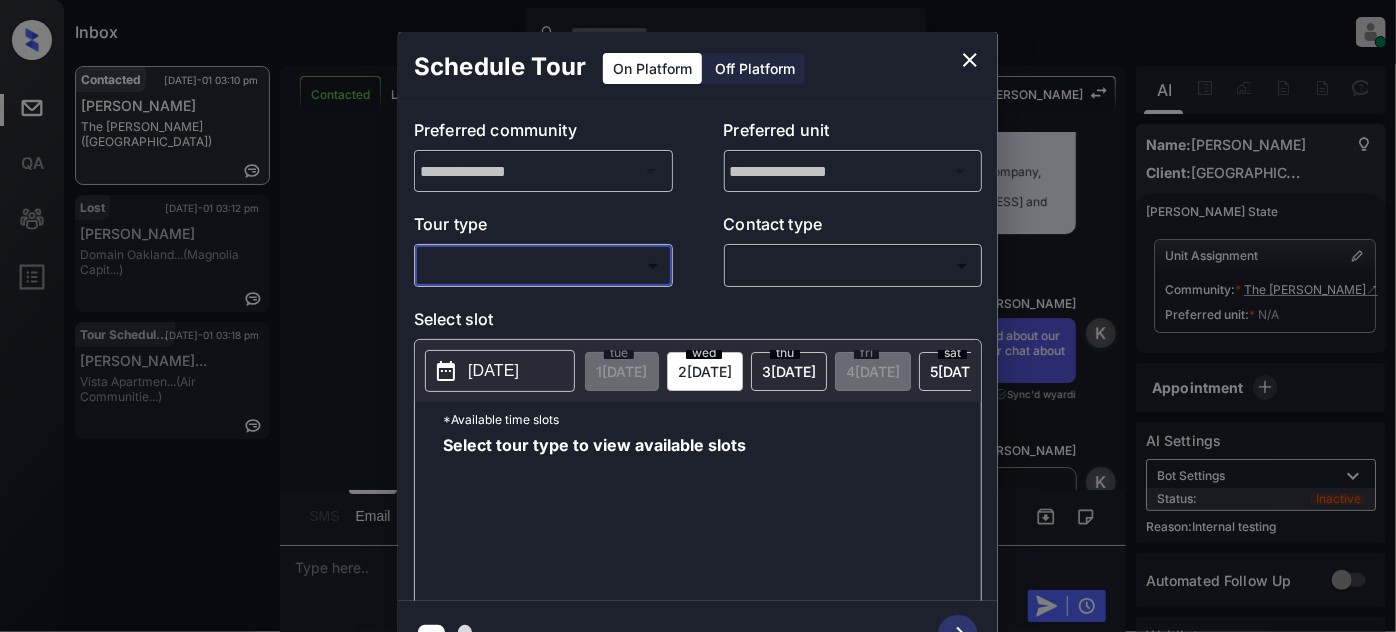 click 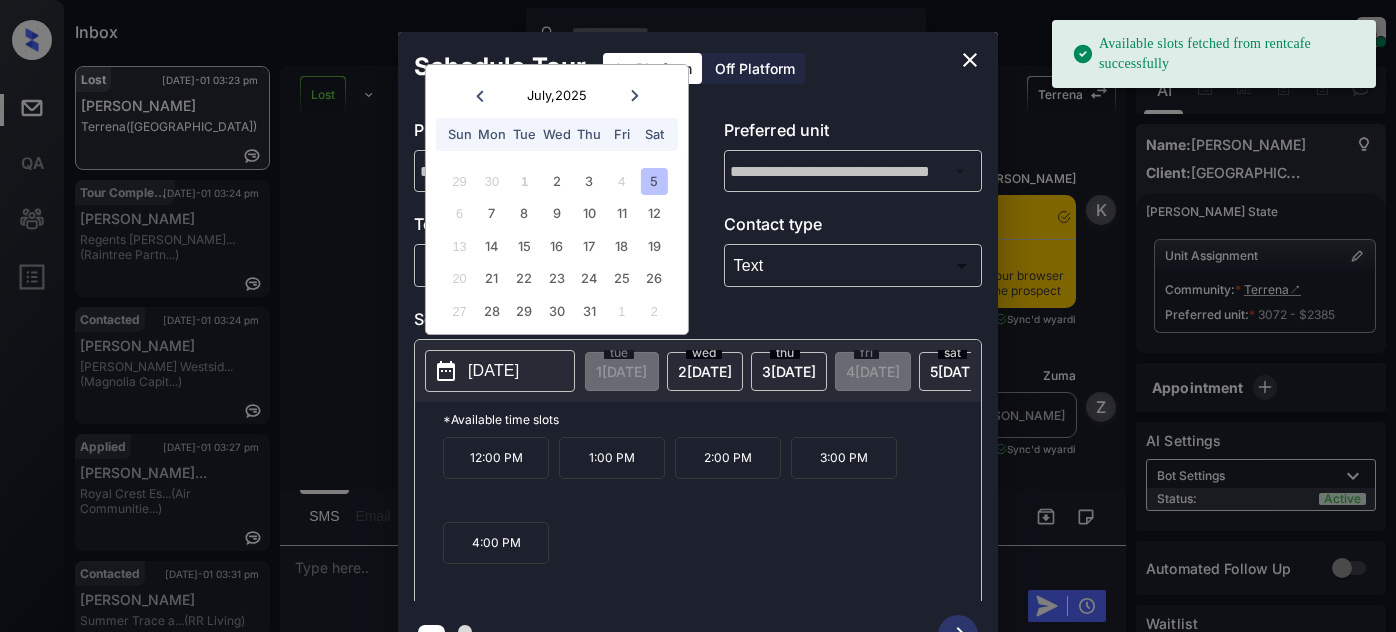 scroll, scrollTop: 0, scrollLeft: 0, axis: both 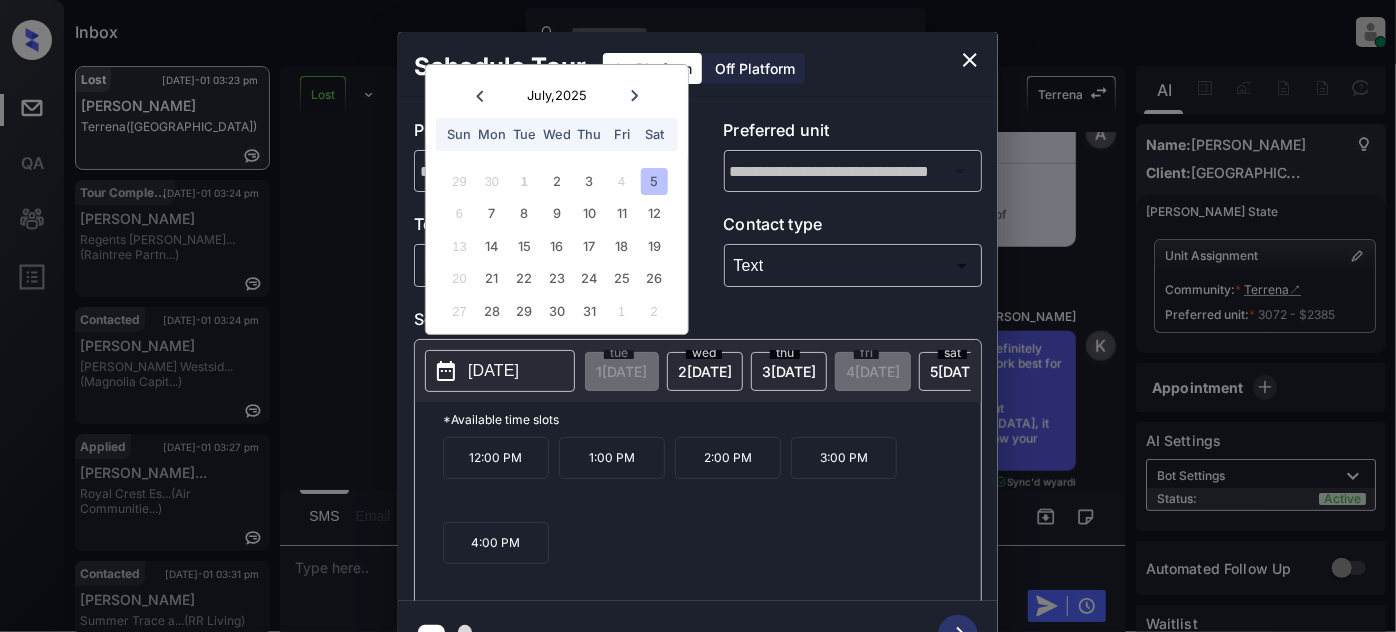 click on "12:00 PM" at bounding box center (496, 458) 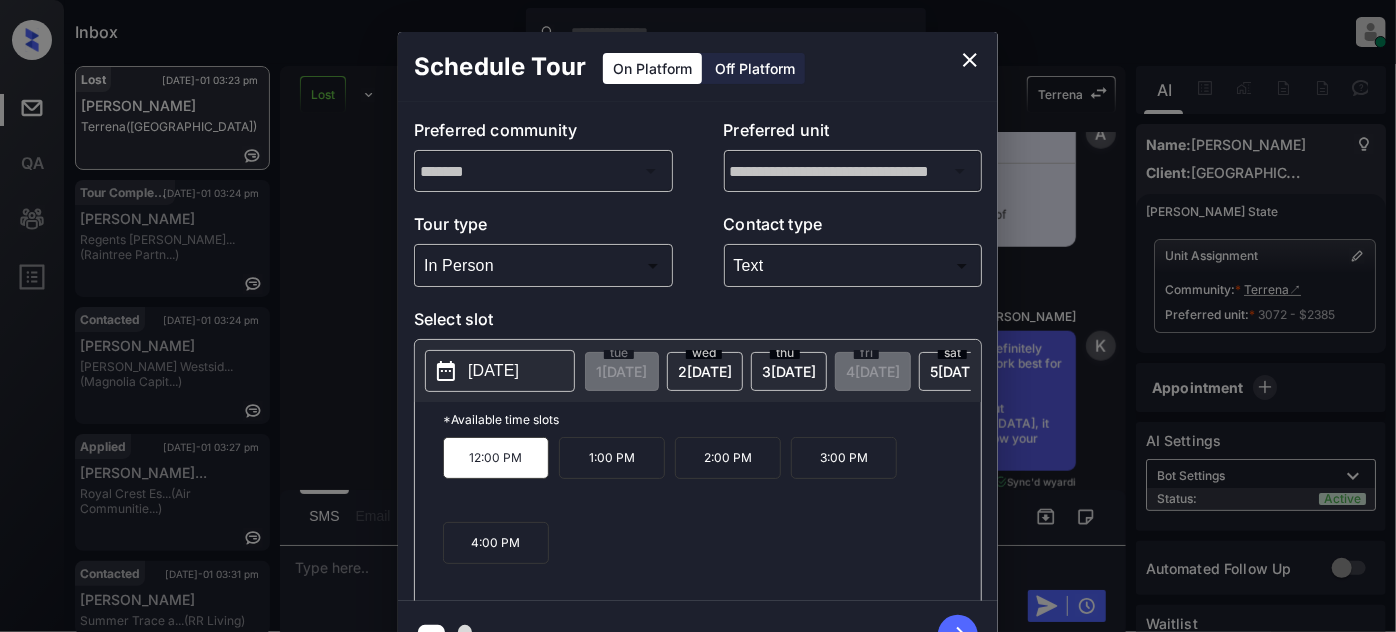 click at bounding box center [958, 635] 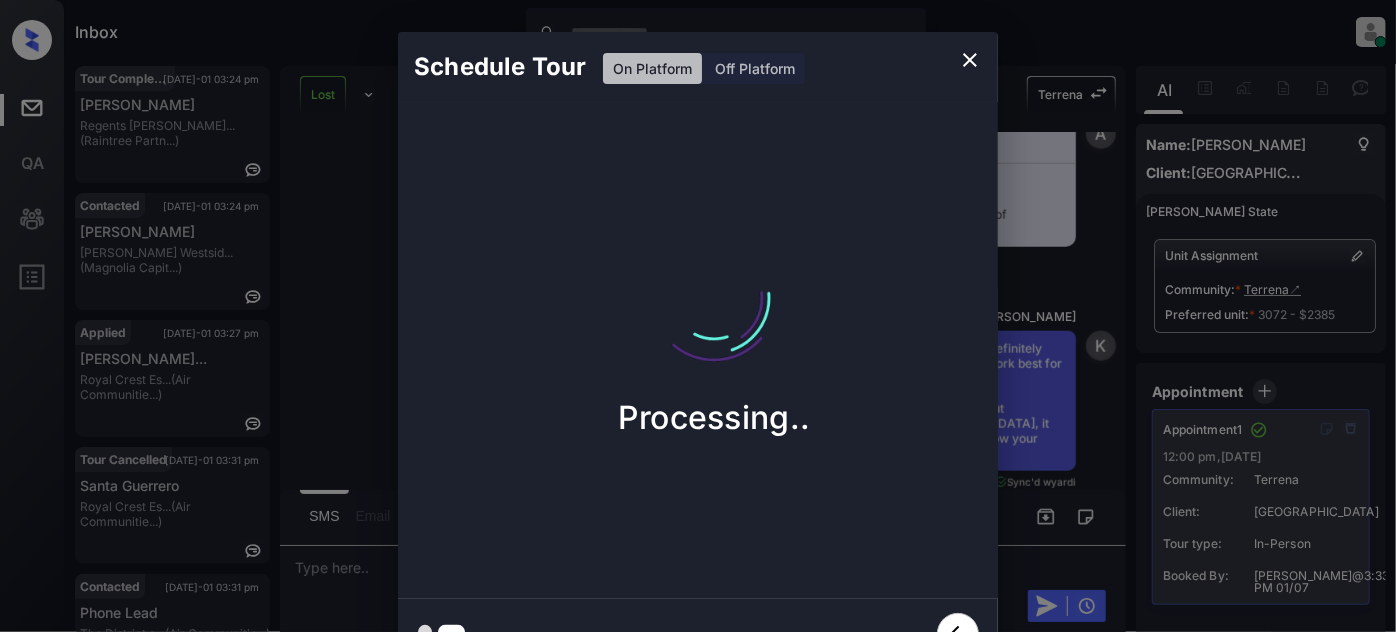 click 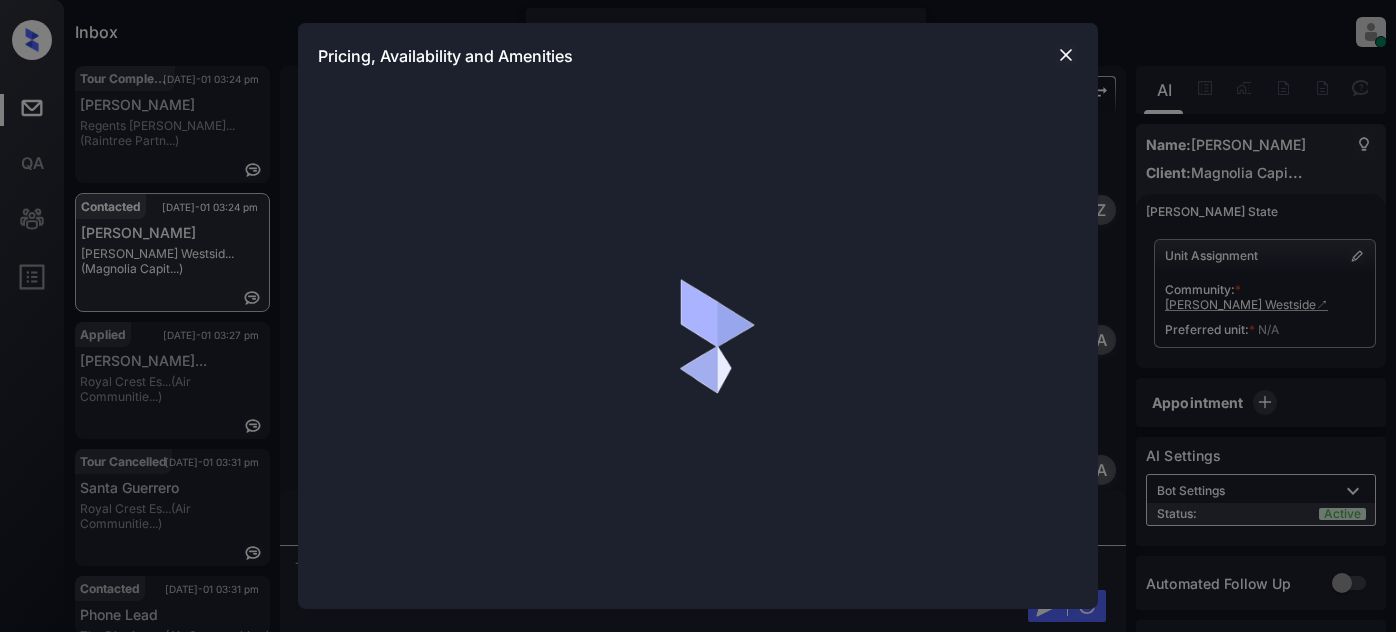 scroll, scrollTop: 0, scrollLeft: 0, axis: both 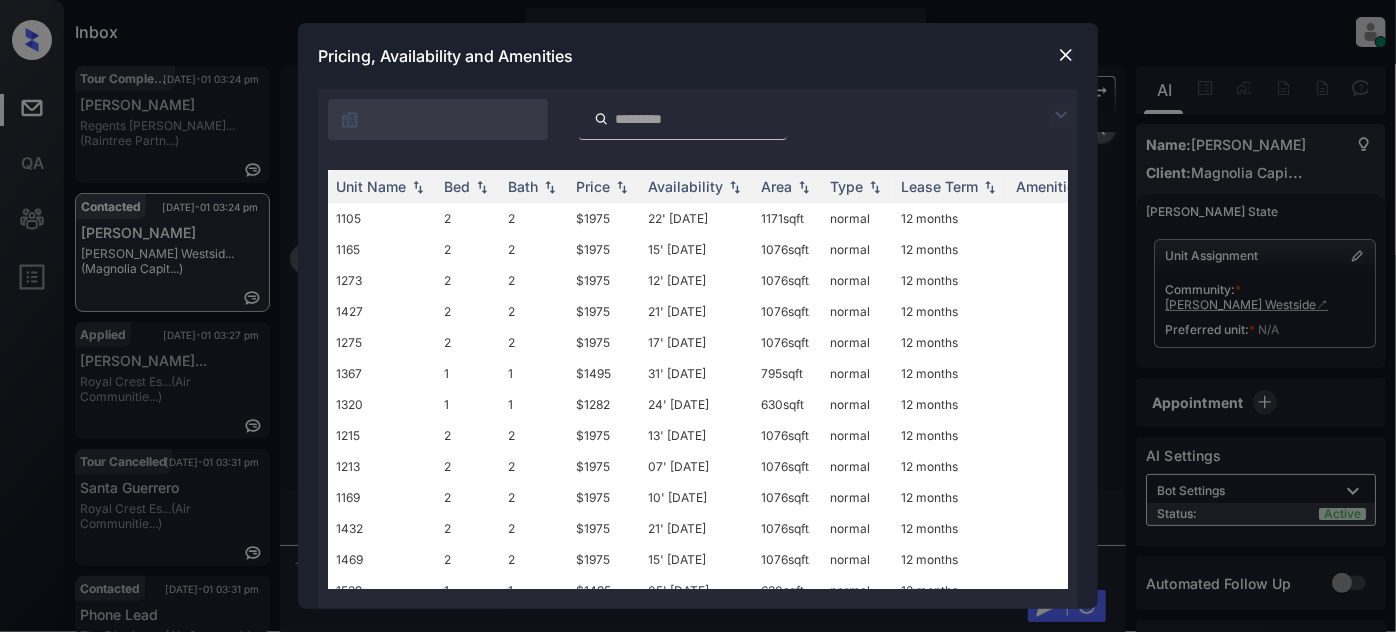 click at bounding box center [1061, 115] 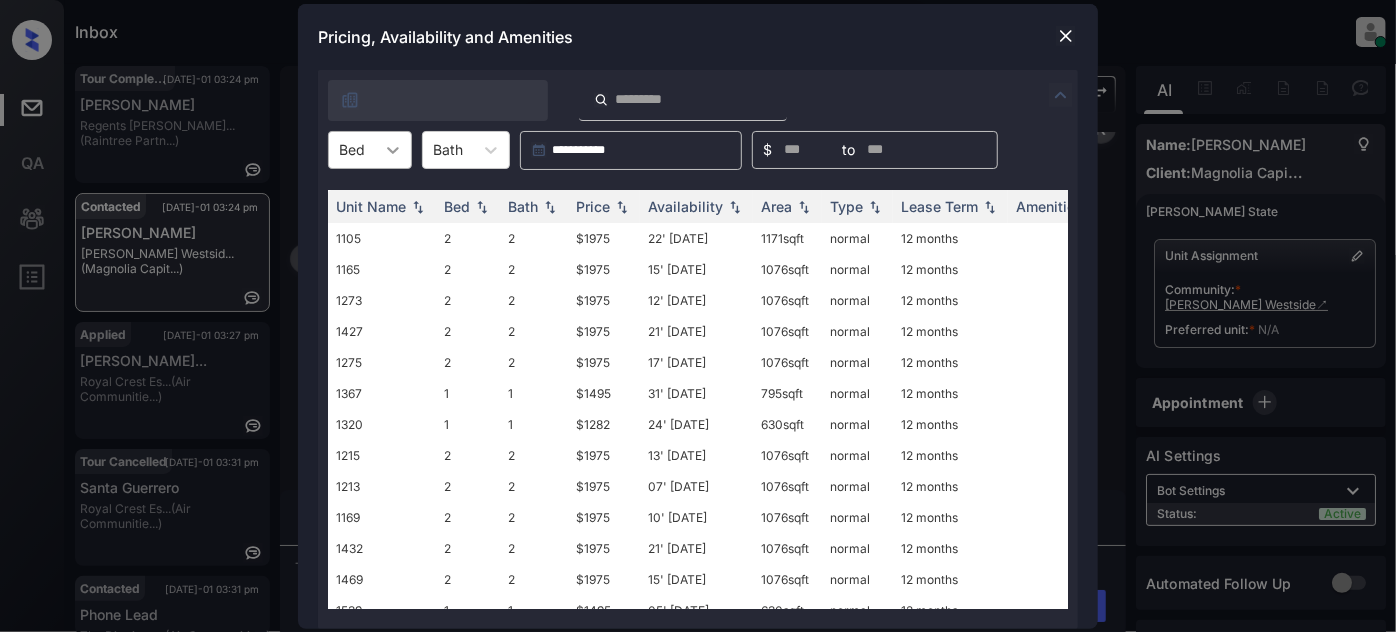 click at bounding box center (393, 150) 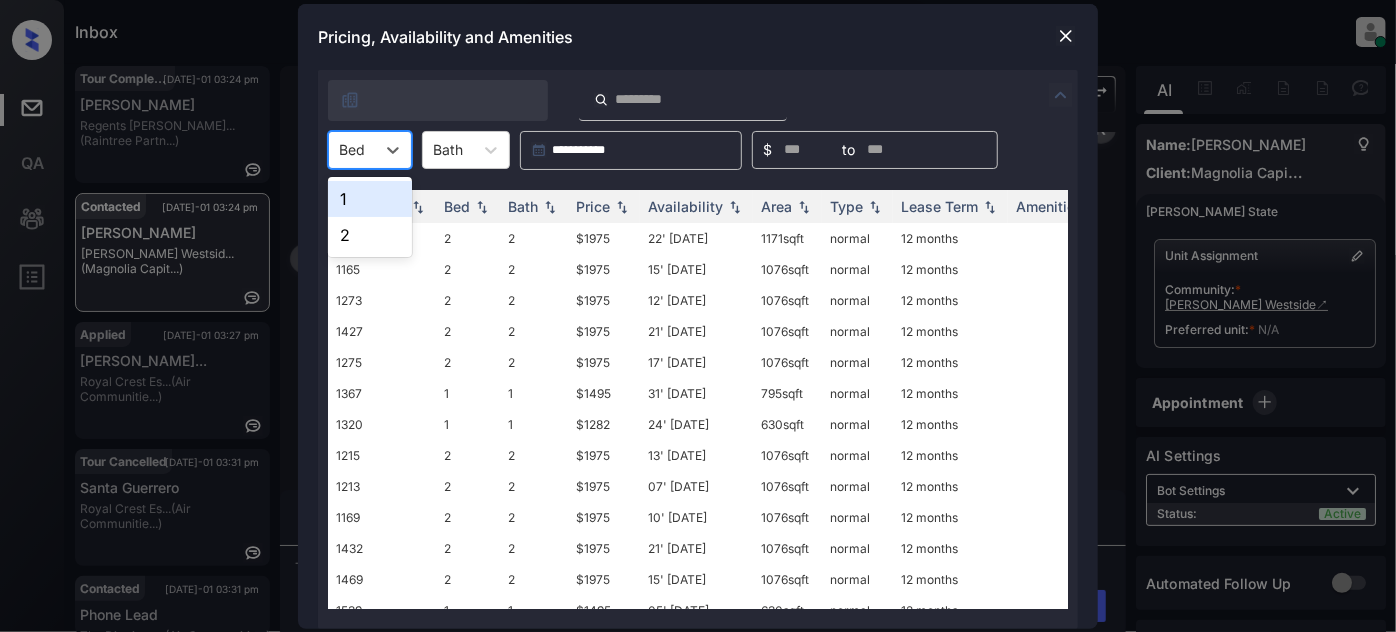 click on "1" at bounding box center [370, 199] 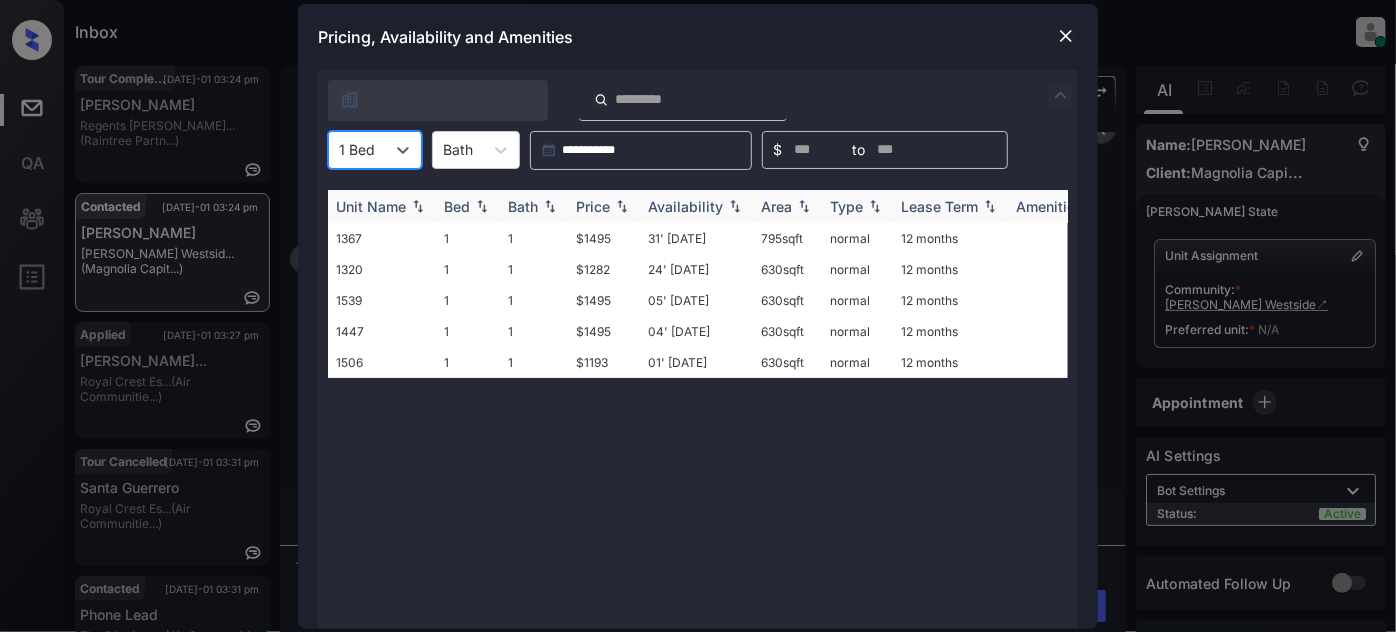 click on "Price" at bounding box center (593, 206) 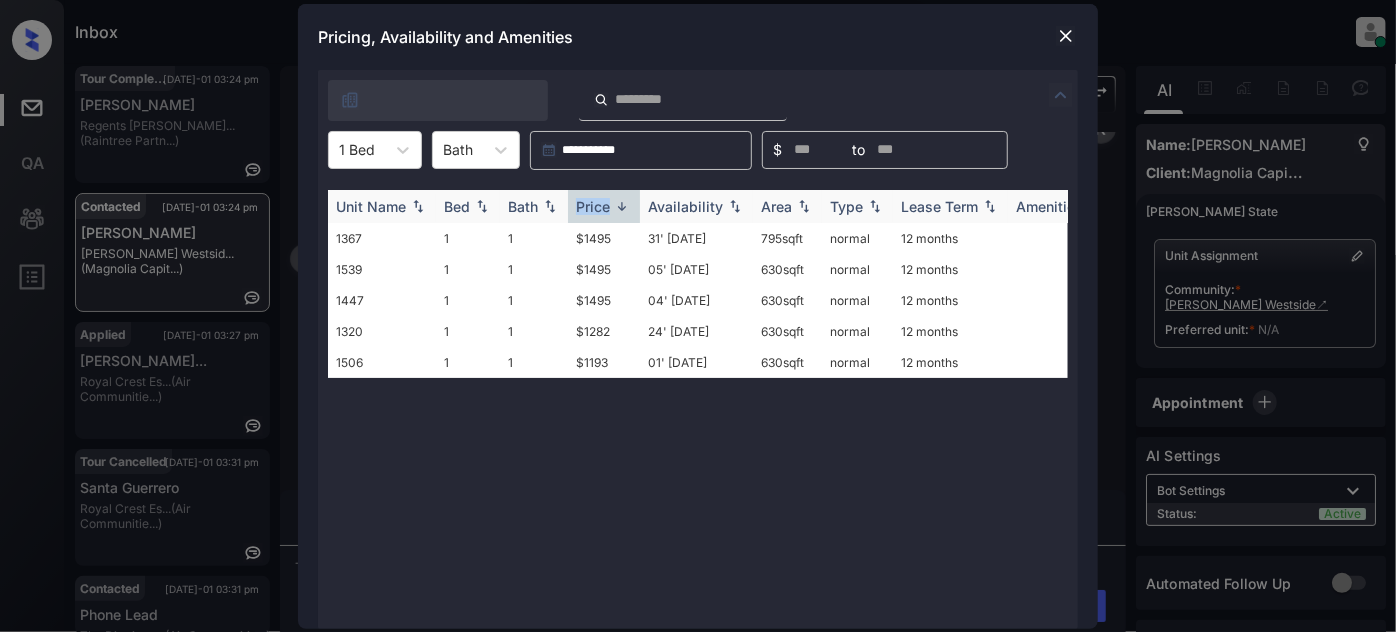 click on "Price" at bounding box center (593, 206) 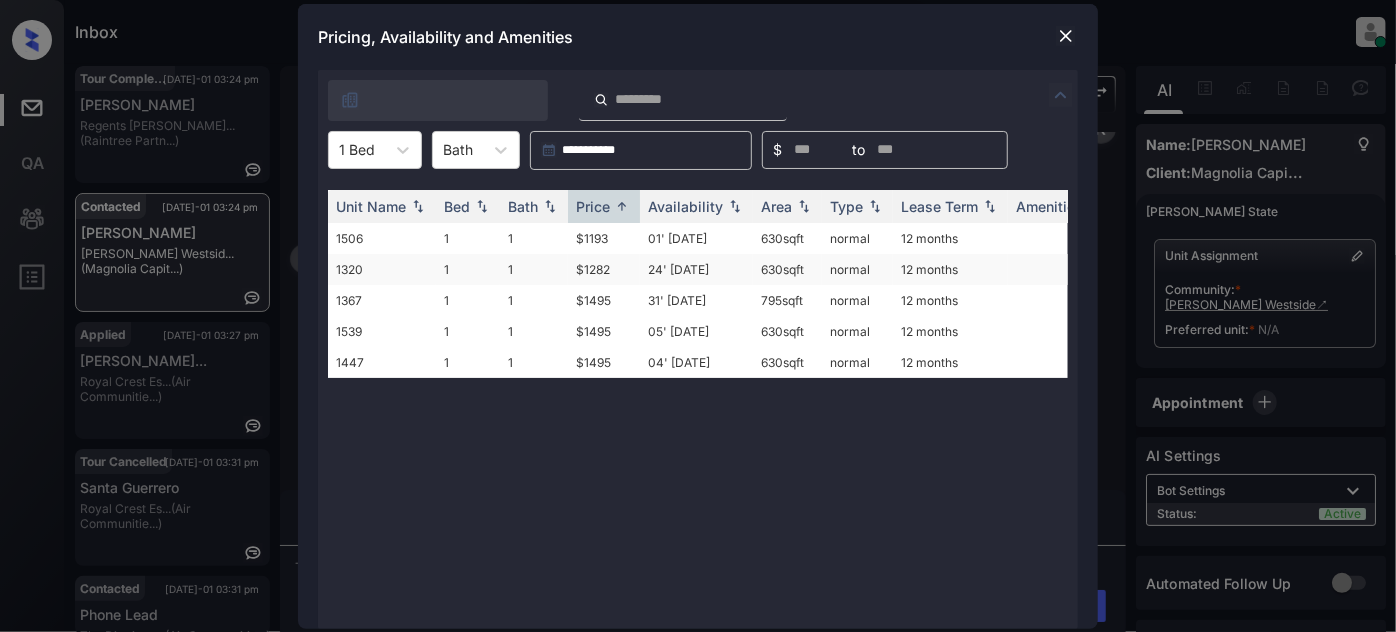 click on "24' Jul 25" at bounding box center [696, 269] 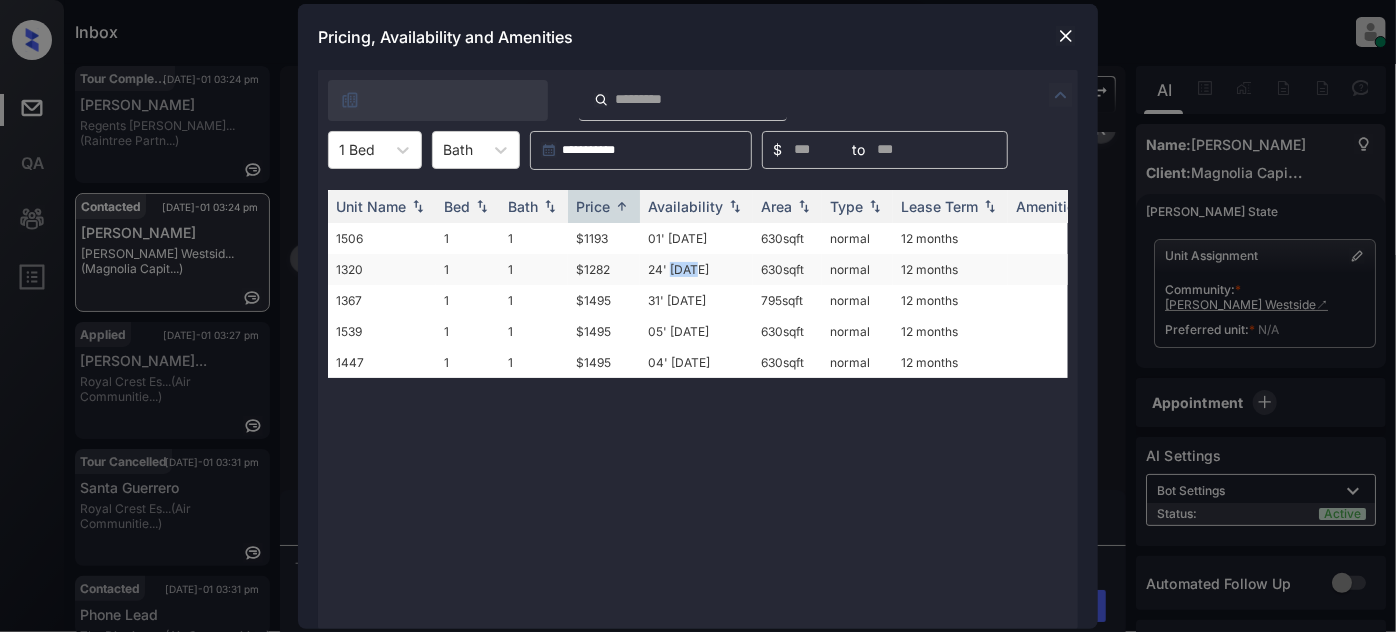 click on "24' Jul 25" at bounding box center (696, 269) 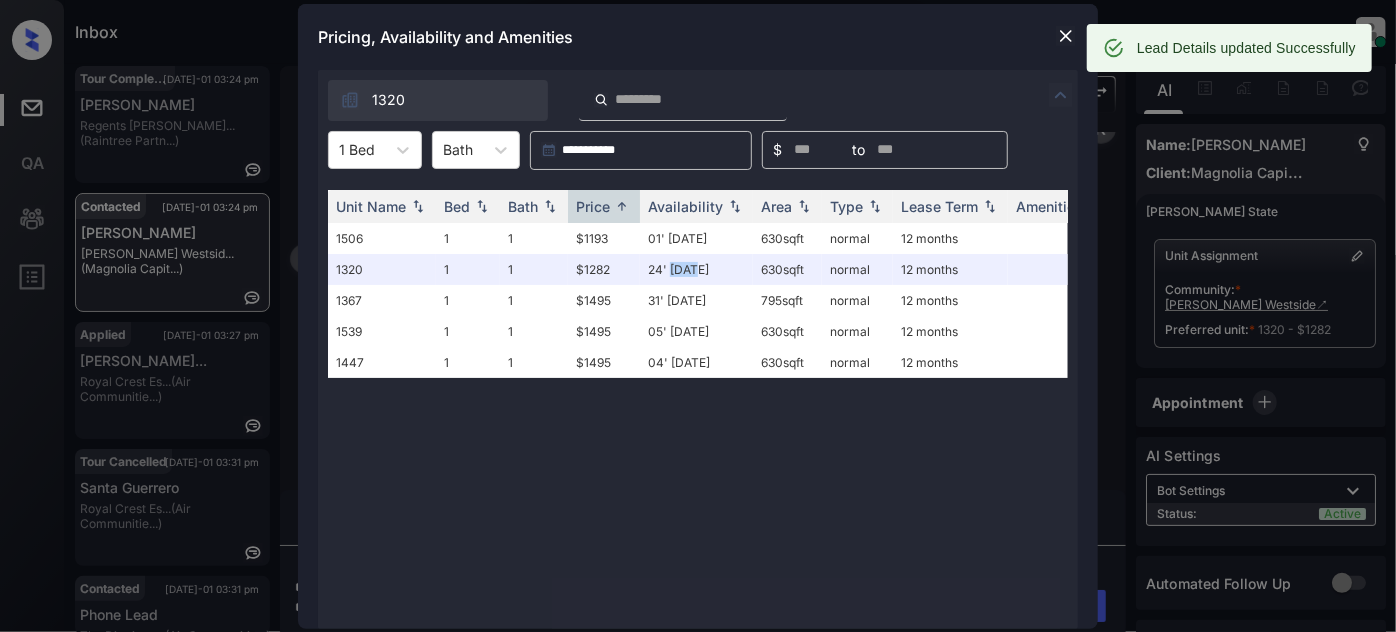 click at bounding box center [1066, 36] 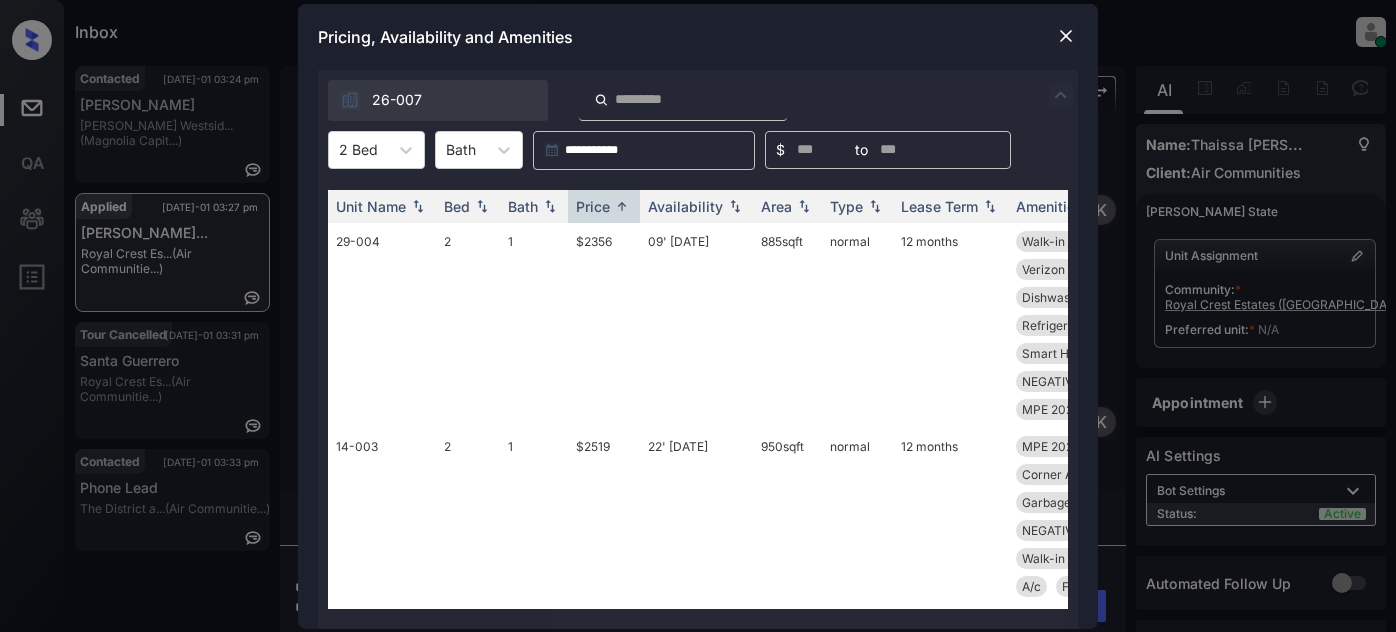 scroll, scrollTop: 0, scrollLeft: 0, axis: both 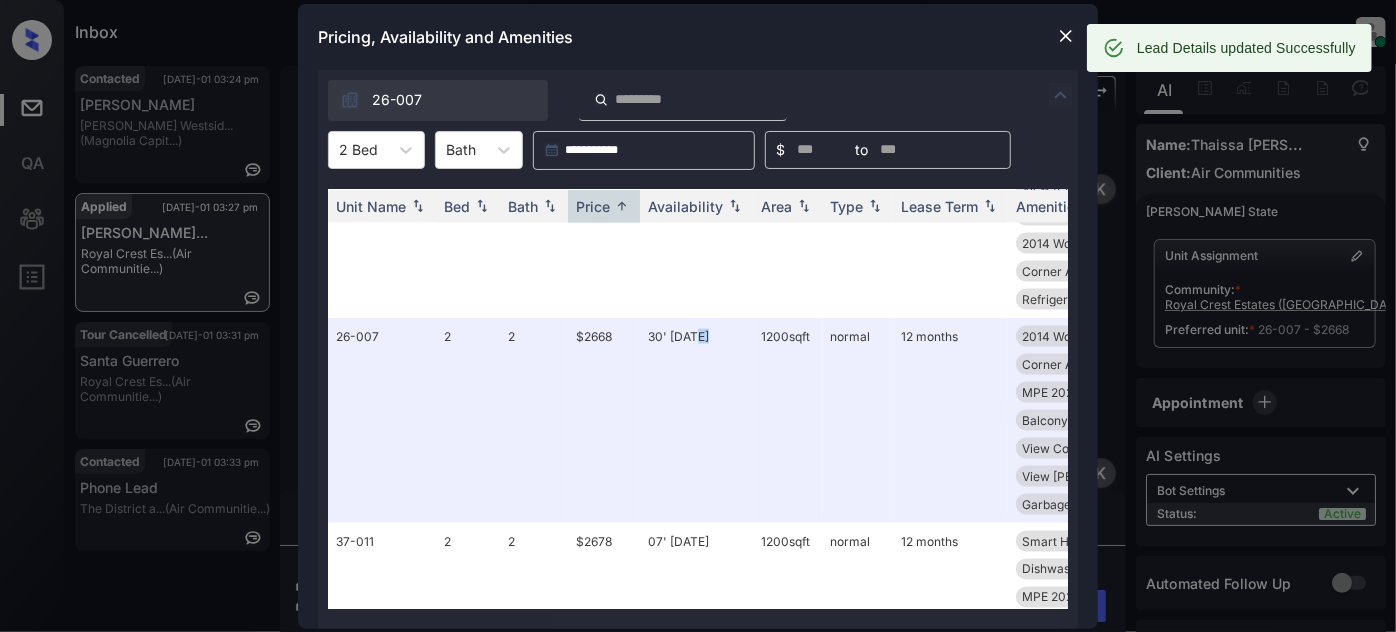 click at bounding box center (1066, 36) 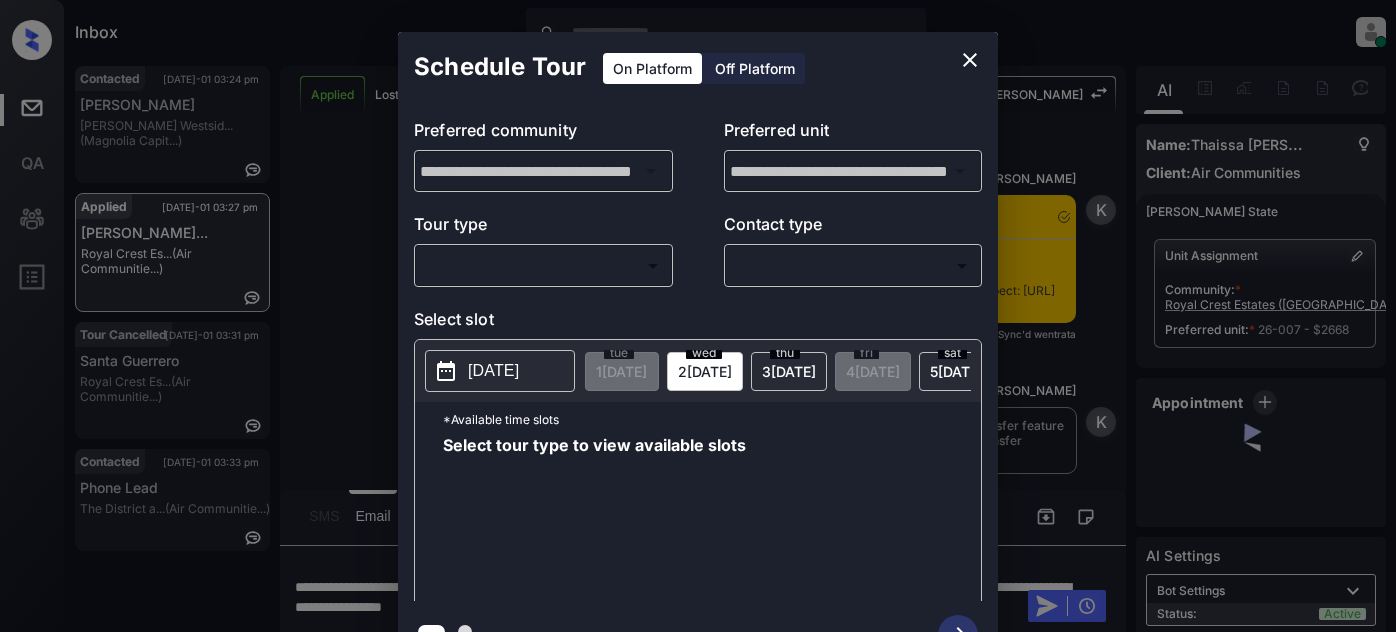scroll, scrollTop: 0, scrollLeft: 0, axis: both 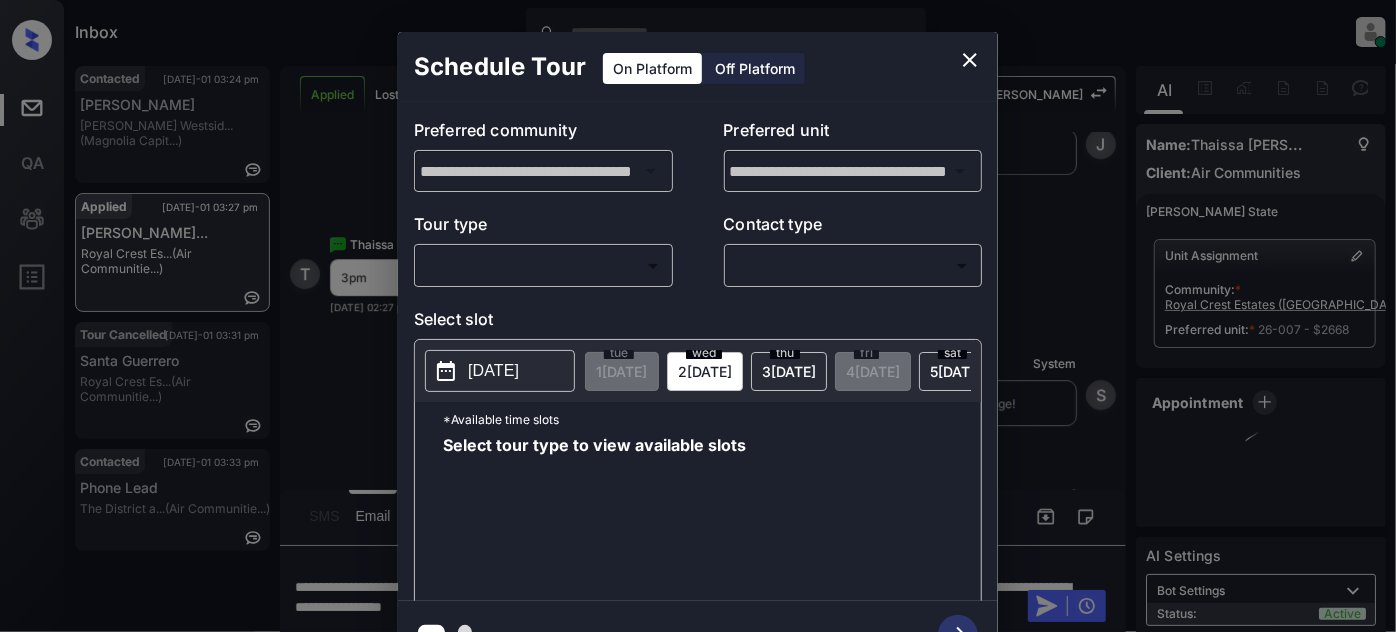 click on "​ ​" at bounding box center [543, 265] 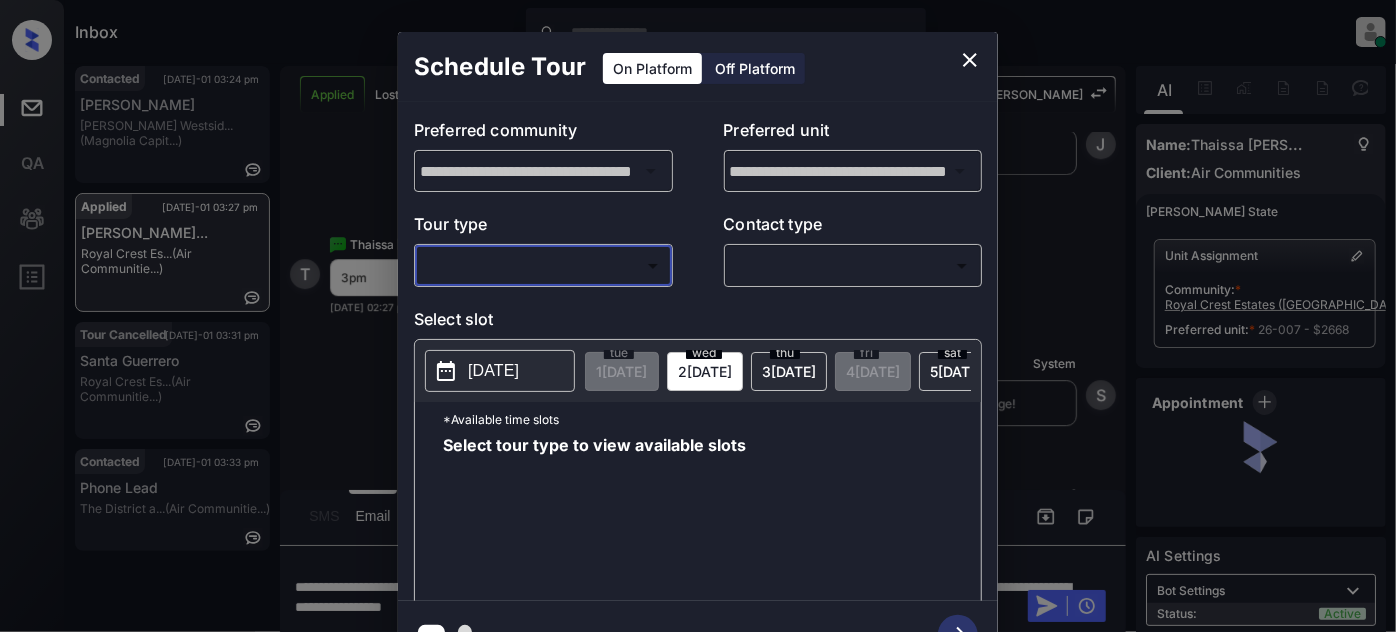 click on "Inbox Juan Carlos Manantan Online Set yourself   offline Set yourself   on break Profile Switch to  light  mode Sign out Contacted Jul-01 03:24 pm   Jennifer Xiao Porter Westsid...  (Magnolia Capit...) Applied Jul-01 03:27 pm   Thaissa Victor... Royal Crest Es...  (Air Communitie...) Tour Cancelled Jul-01 03:31 pm   Santa Guerrero Royal Crest Es...  (Air Communitie...) Contacted Jul-01 03:33 pm   Phone Lead The District a...  (Air Communitie...) Applied Lost Lead Sentiment: Angry Upon sliding the acknowledgement:  Lead will move to lost stage. * ​ SMS and call option will be set to opt out. AFM will be turned off for the lead. Kelsey New Message Kelsey Notes Note: Paste this link into your browser to view Kelsey’s conversation with the prospect: https://conversation.getzuma.com/668185e37bb446e761c5dc27 Jun 30, 2024 09:21 am  Sync'd w  entrata K New Message Kelsey Due to the activation of disableLeadTransfer feature flag, Kelsey will no longer transfer ownership of this CRM guest card Jun 30, 2024 09:21 am" at bounding box center [698, 316] 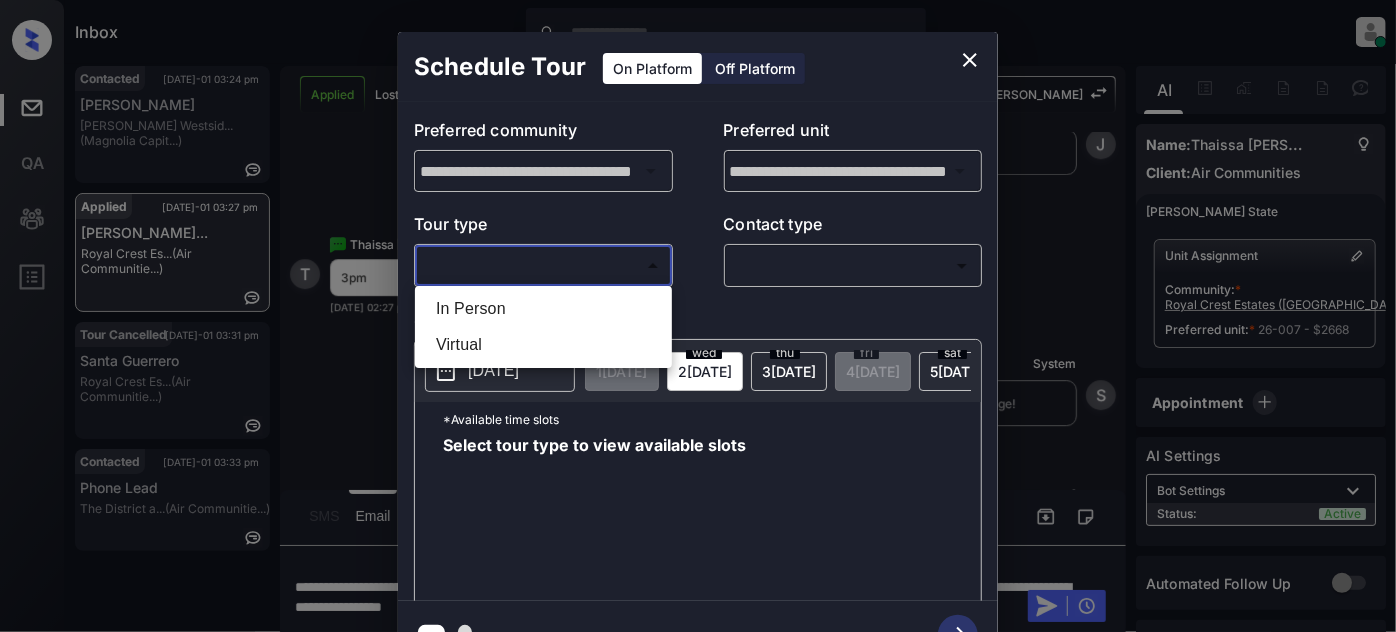 click on "In Person" at bounding box center [543, 309] 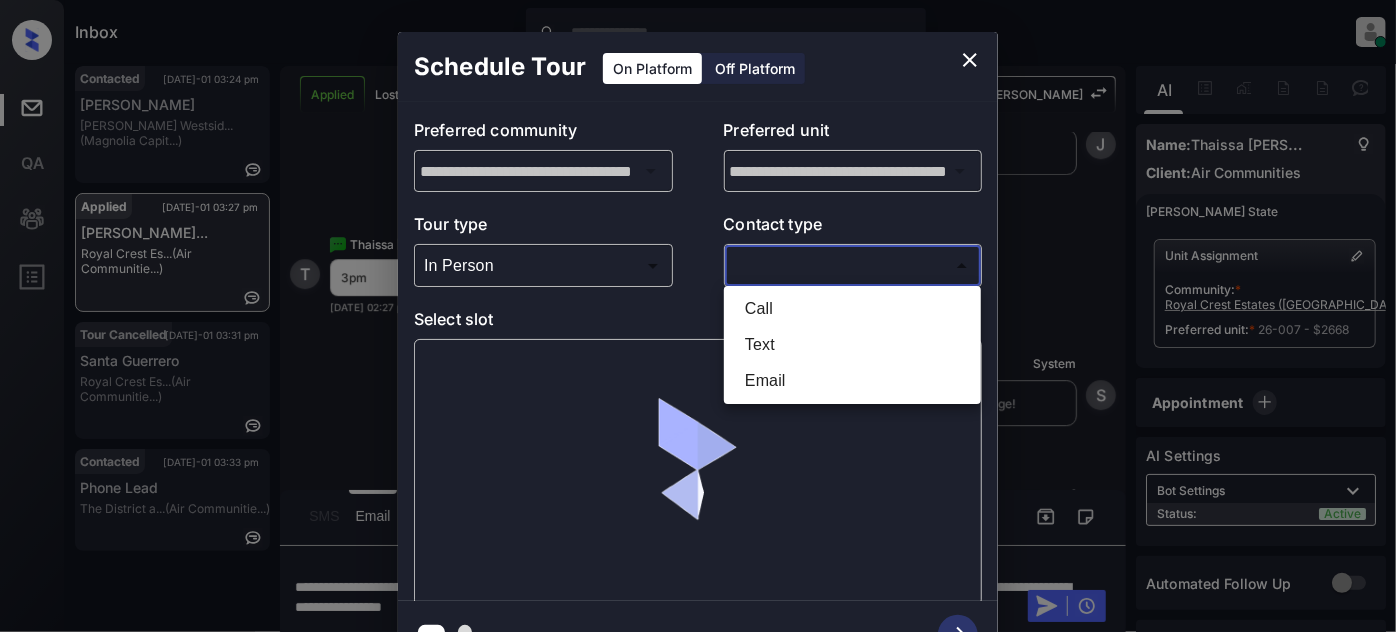 click on "Inbox Juan Carlos Manantan Online Set yourself   offline Set yourself   on break Profile Switch to  light  mode Sign out Contacted Jul-01 03:24 pm   Jennifer Xiao Porter Westsid...  (Magnolia Capit...) Applied Jul-01 03:27 pm   Thaissa Victor... Royal Crest Es...  (Air Communitie...) Tour Cancelled Jul-01 03:31 pm   Santa Guerrero Royal Crest Es...  (Air Communitie...) Contacted Jul-01 03:33 pm   Phone Lead The District a...  (Air Communitie...) Applied Lost Lead Sentiment: Angry Upon sliding the acknowledgement:  Lead will move to lost stage. * ​ SMS and call option will be set to opt out. AFM will be turned off for the lead. Kelsey New Message Kelsey Notes Note: Paste this link into your browser to view Kelsey’s conversation with the prospect: https://conversation.getzuma.com/668185e37bb446e761c5dc27 Jun 30, 2024 09:21 am  Sync'd w  entrata K New Message Kelsey Due to the activation of disableLeadTransfer feature flag, Kelsey will no longer transfer ownership of this CRM guest card Jun 30, 2024 09:21 am" at bounding box center (698, 316) 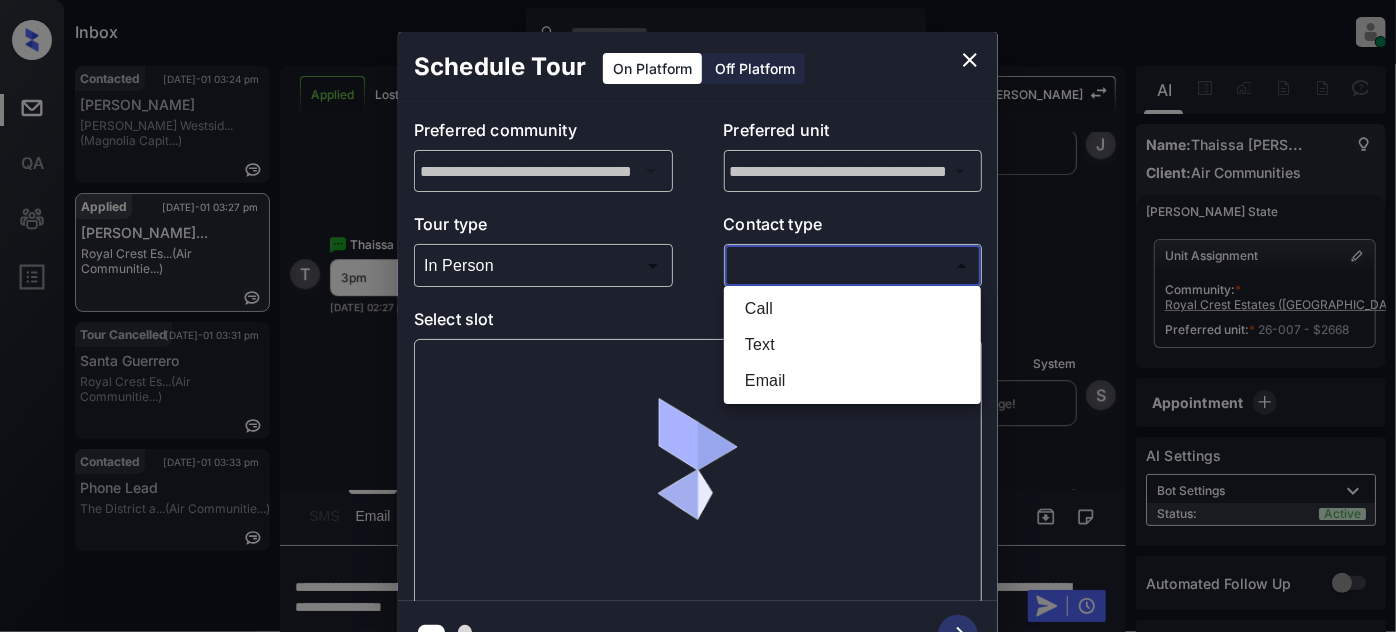 click on "Text" at bounding box center (852, 345) 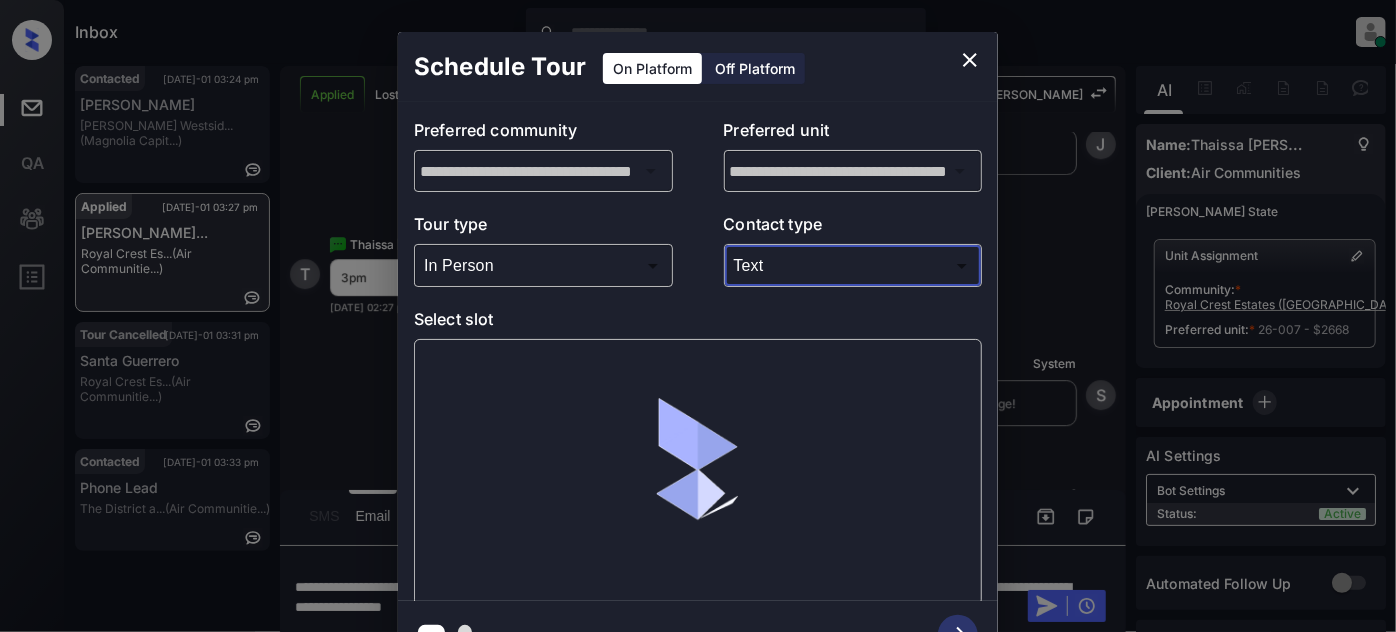 type on "****" 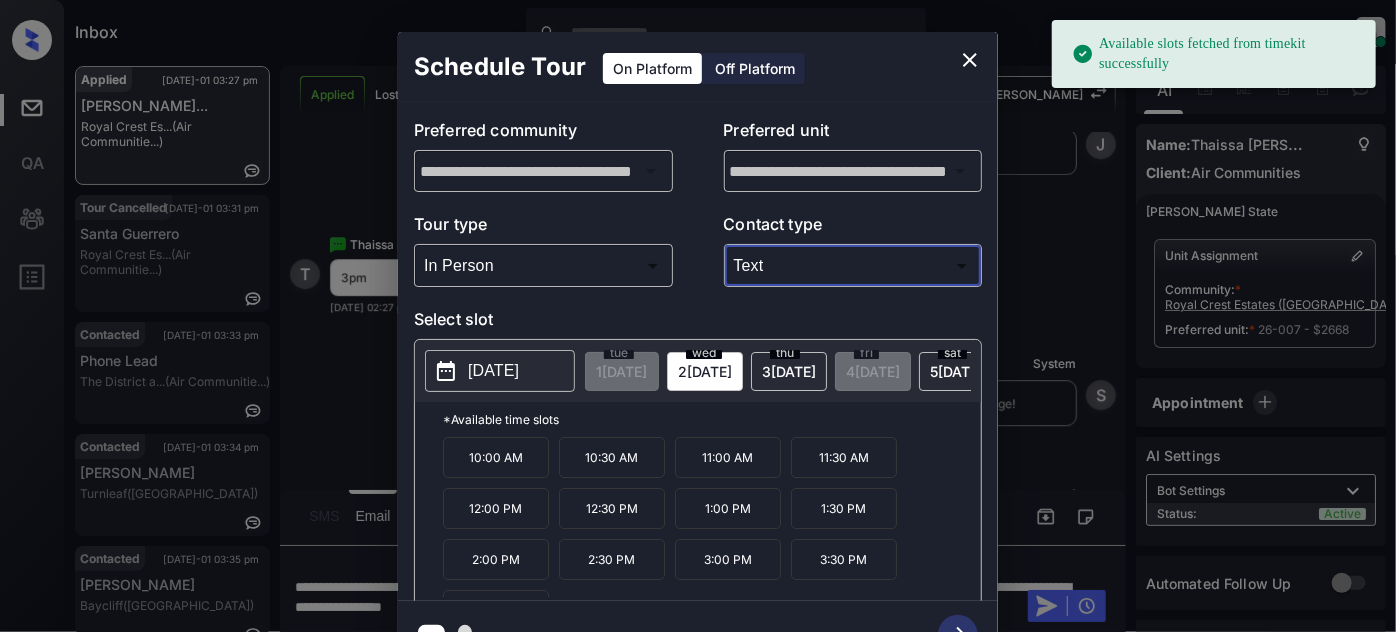 click on "5 JUL" at bounding box center (621, 371) 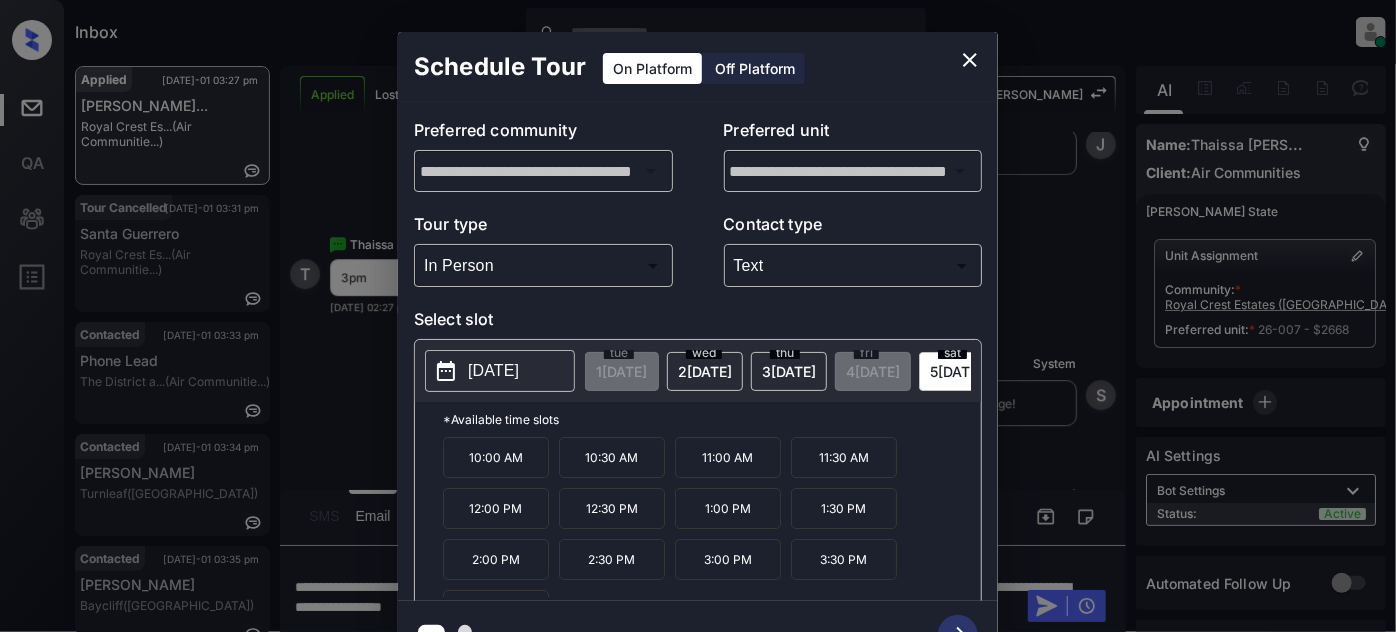 click on "3:00 PM" at bounding box center (728, 559) 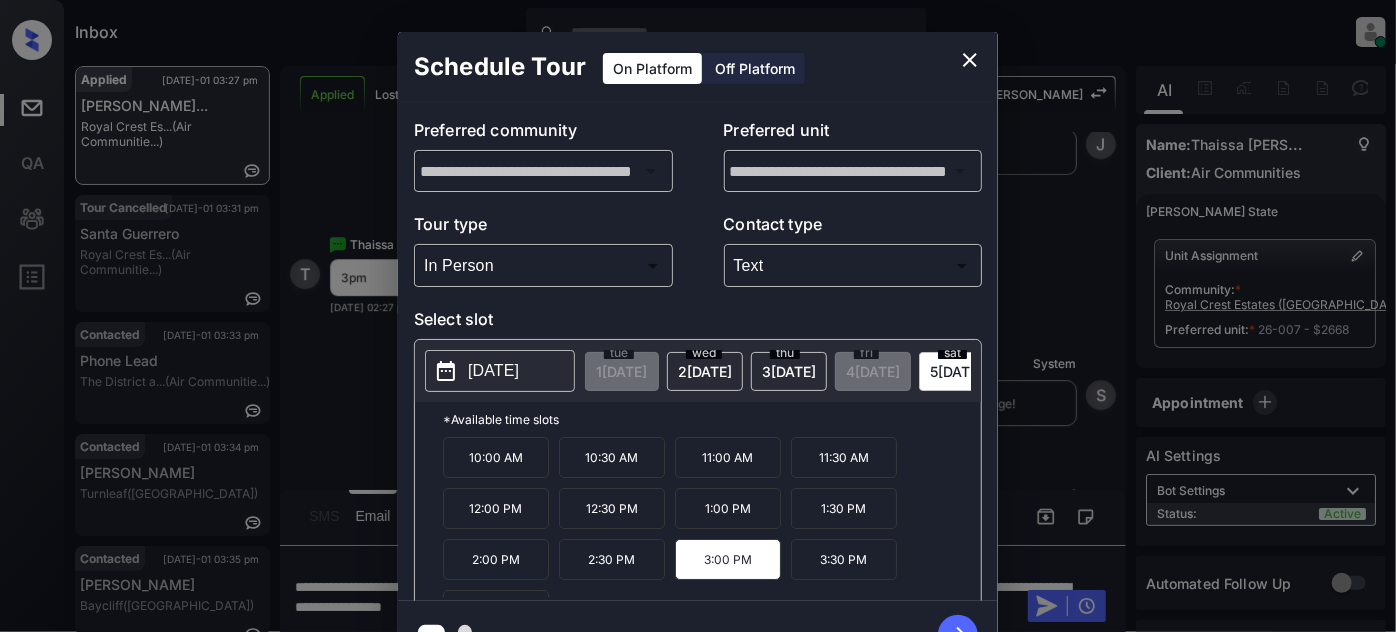 click 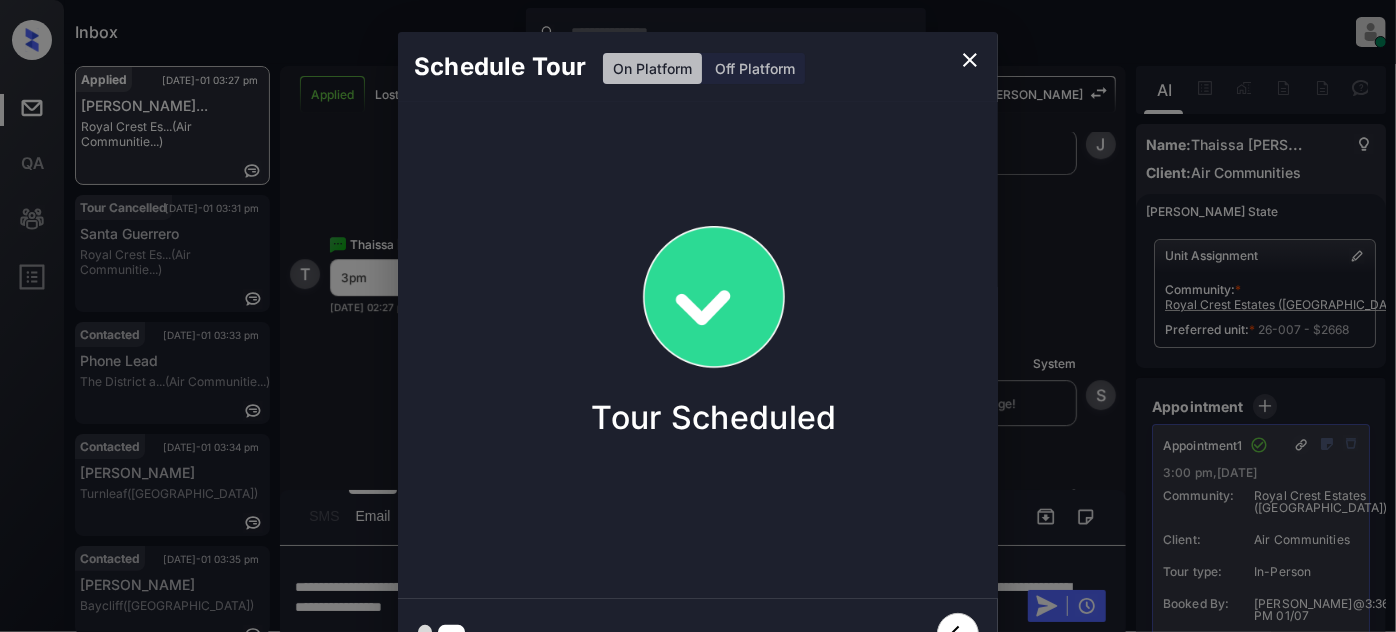 click 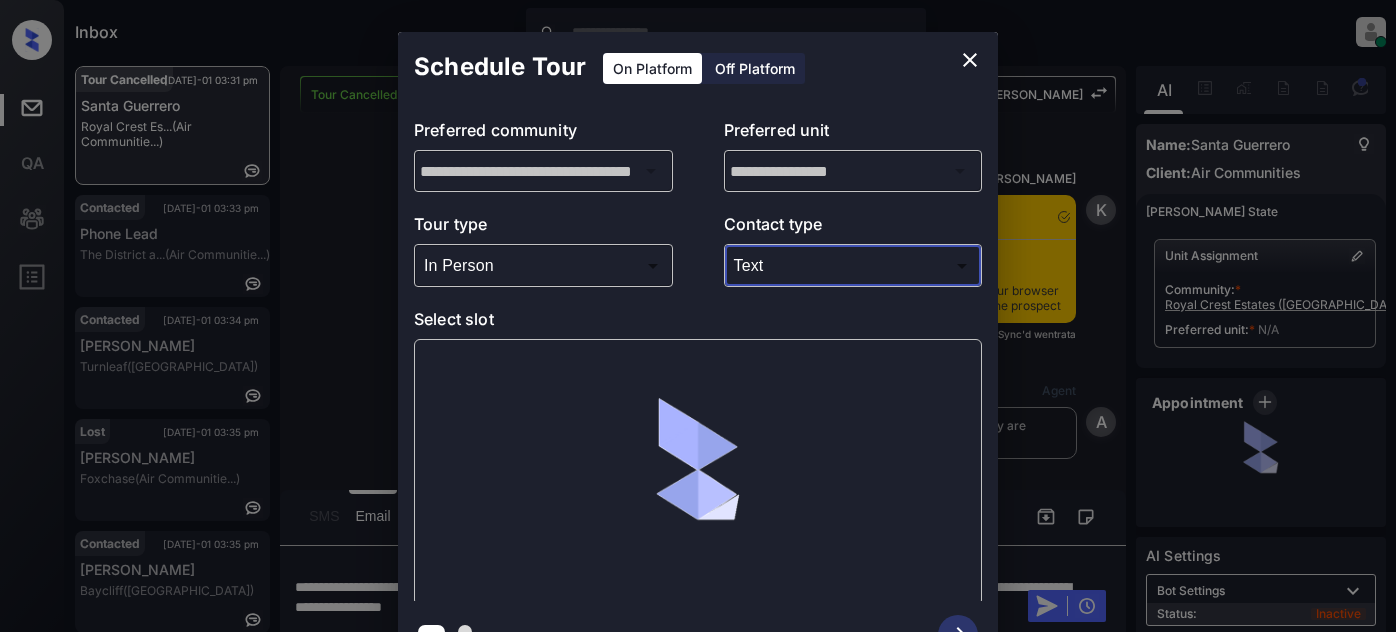 scroll, scrollTop: 0, scrollLeft: 0, axis: both 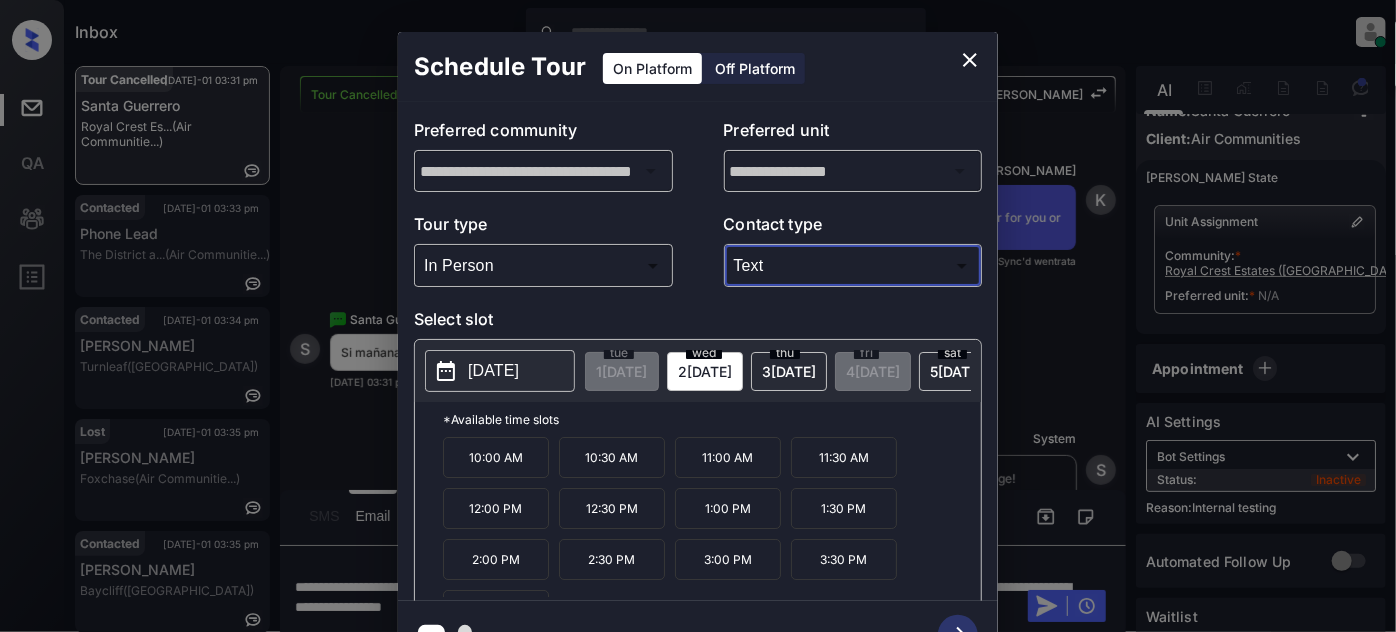 click on "2 JUL" at bounding box center (621, 371) 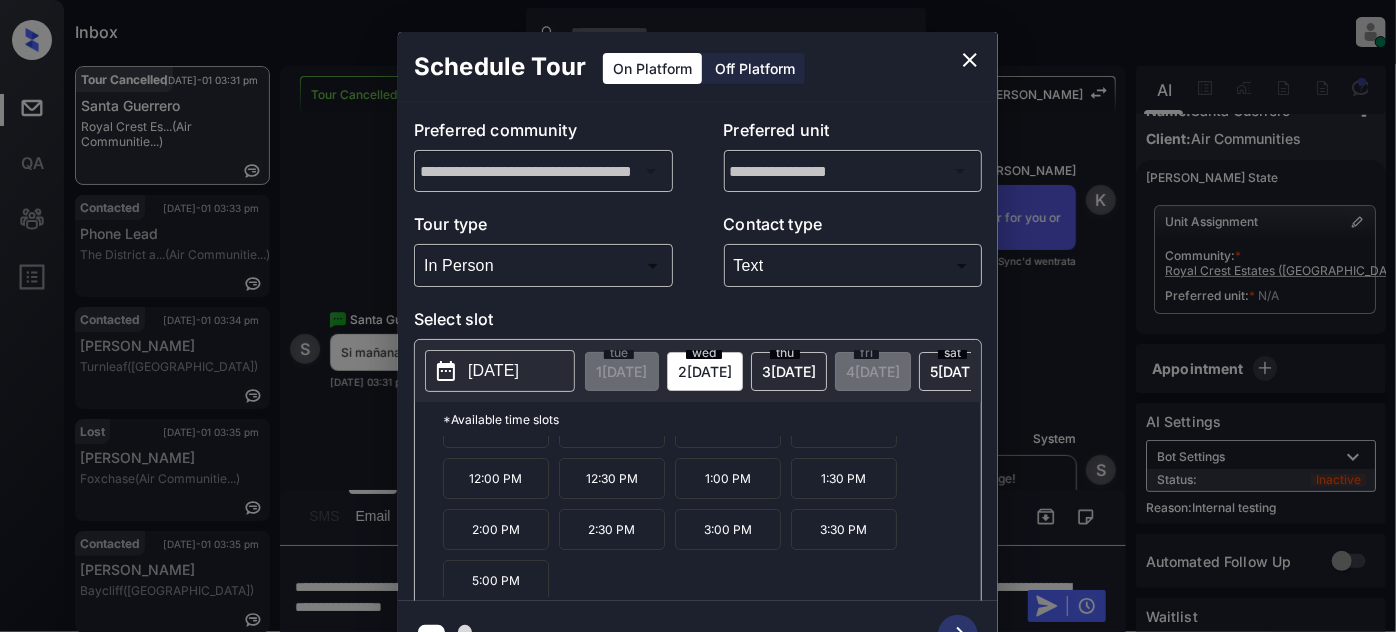 scroll, scrollTop: 31, scrollLeft: 0, axis: vertical 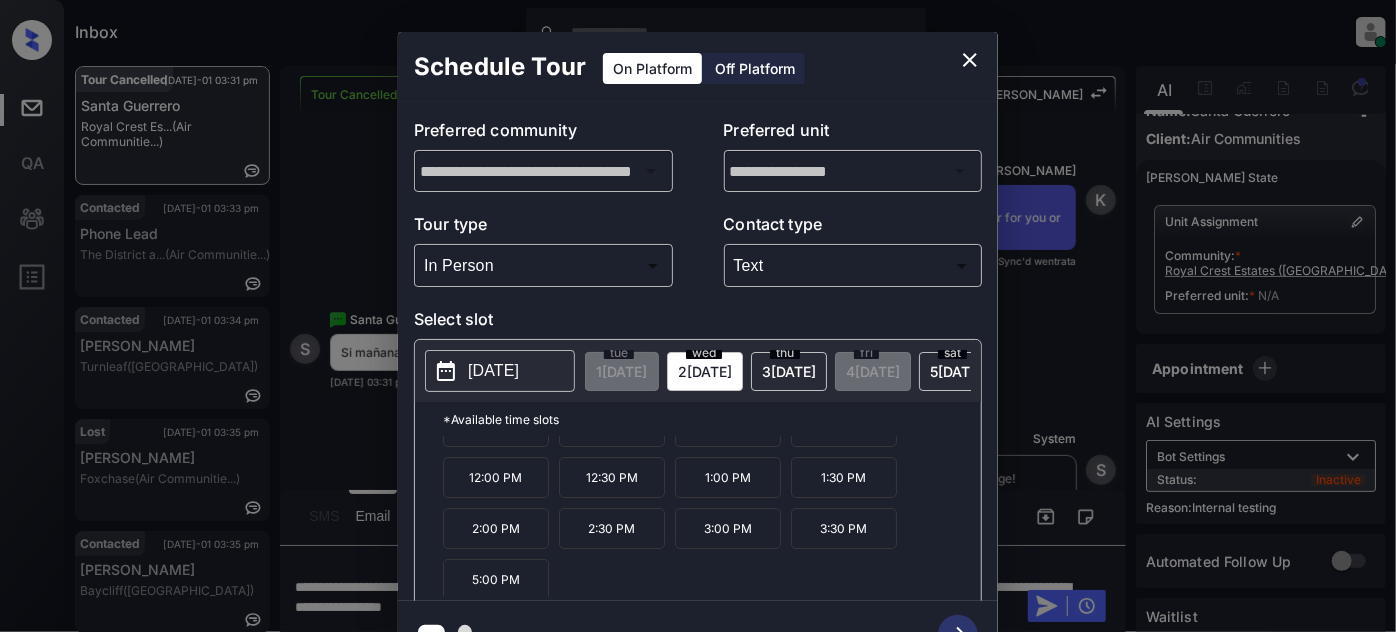 click on "**********" at bounding box center [698, 350] 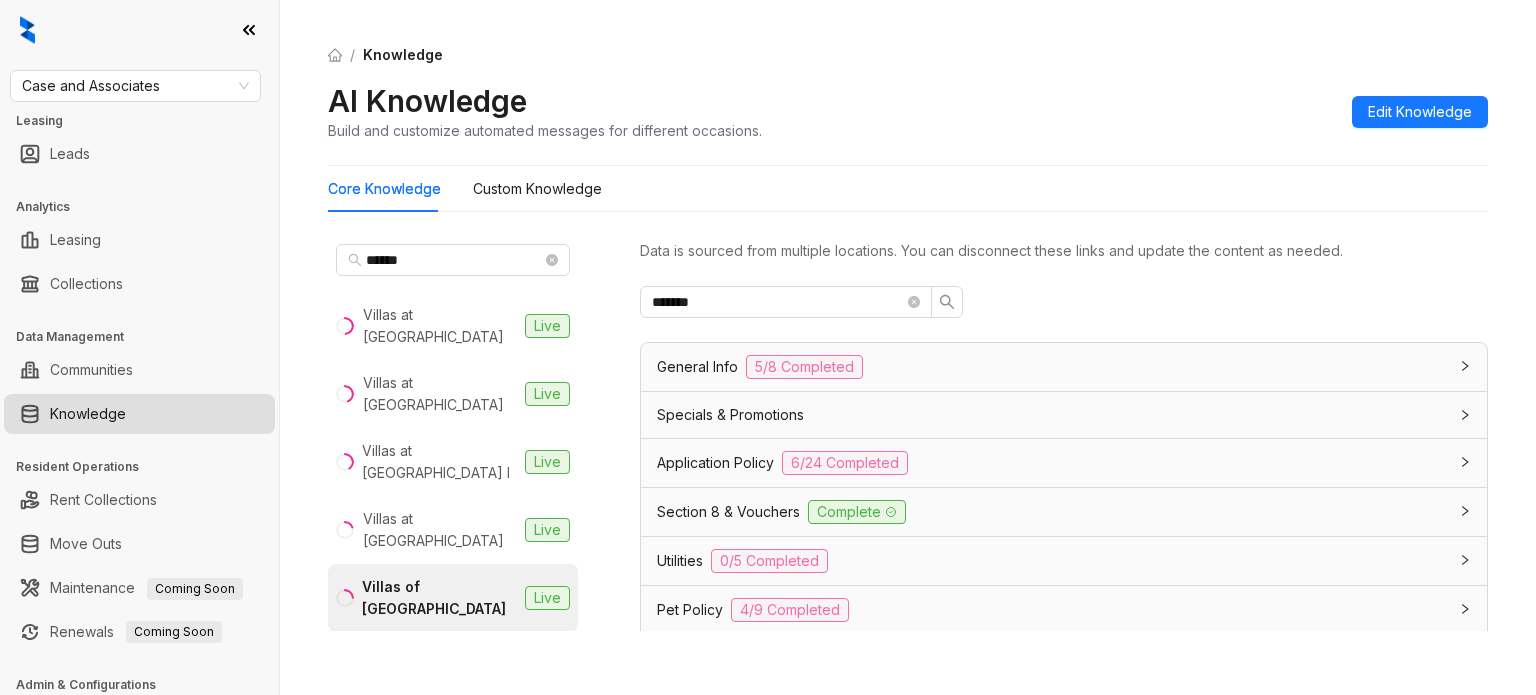 scroll, scrollTop: 0, scrollLeft: 0, axis: both 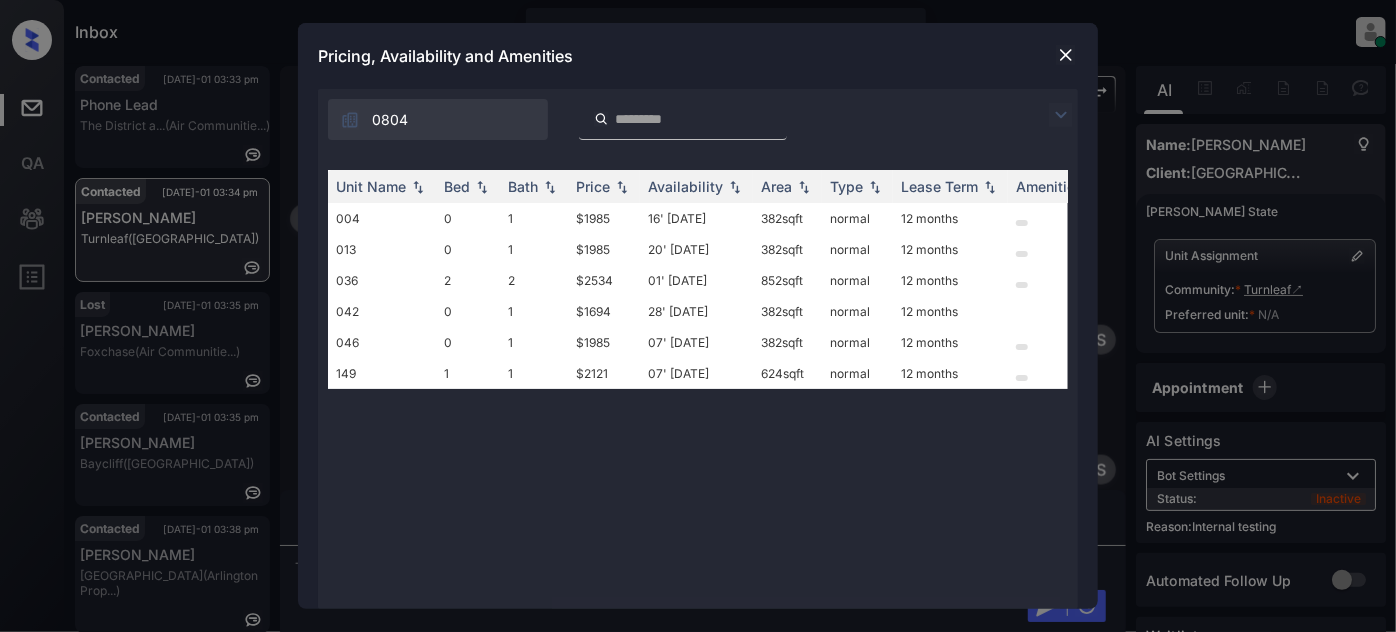 click at bounding box center (1061, 115) 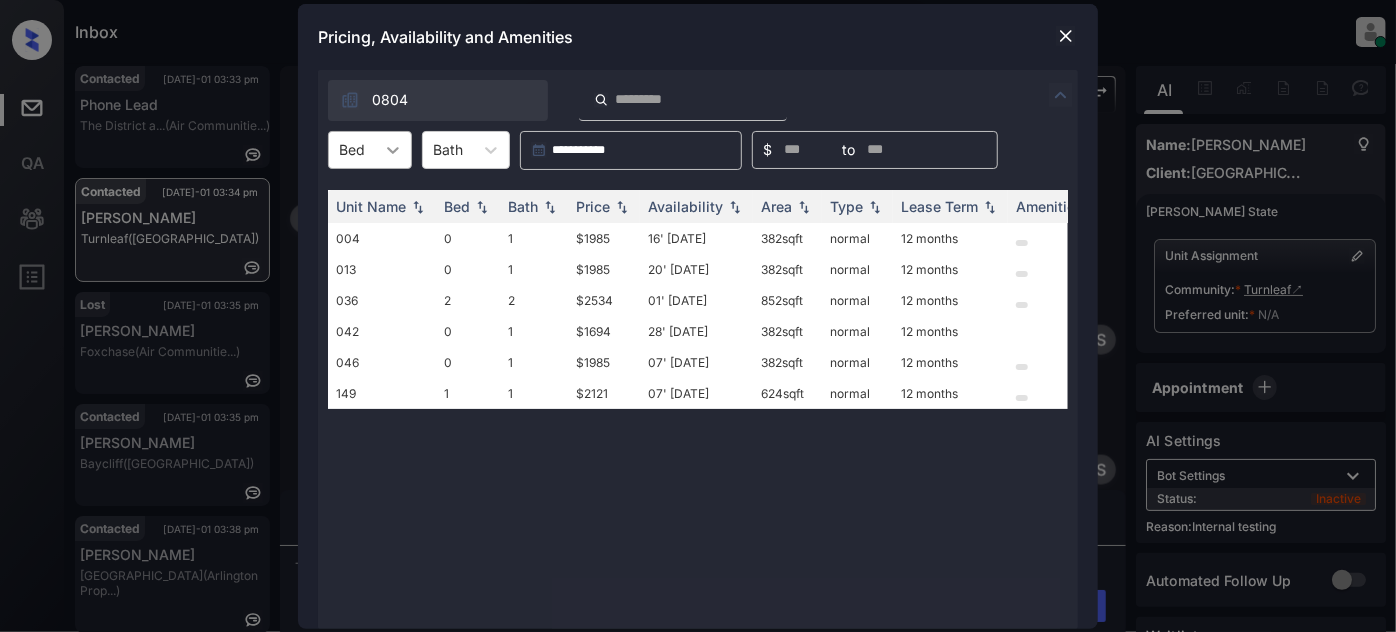 click 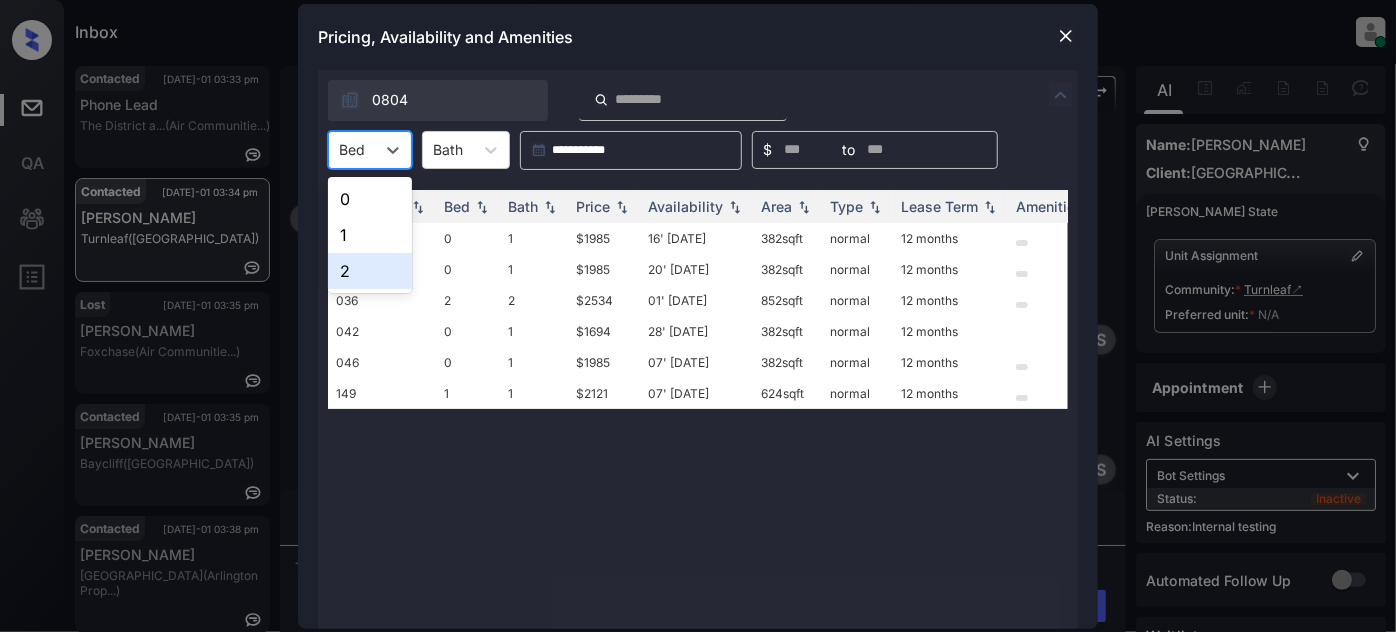 click on "2" at bounding box center [370, 271] 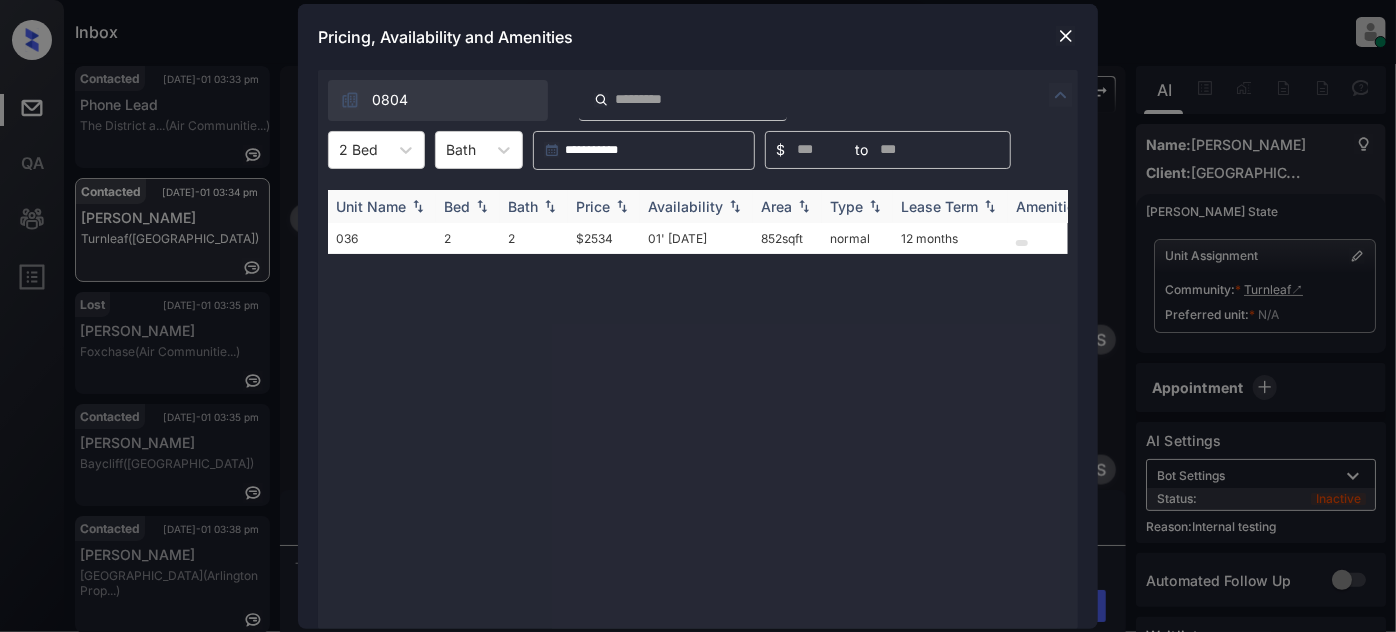 click on "Price" at bounding box center (593, 206) 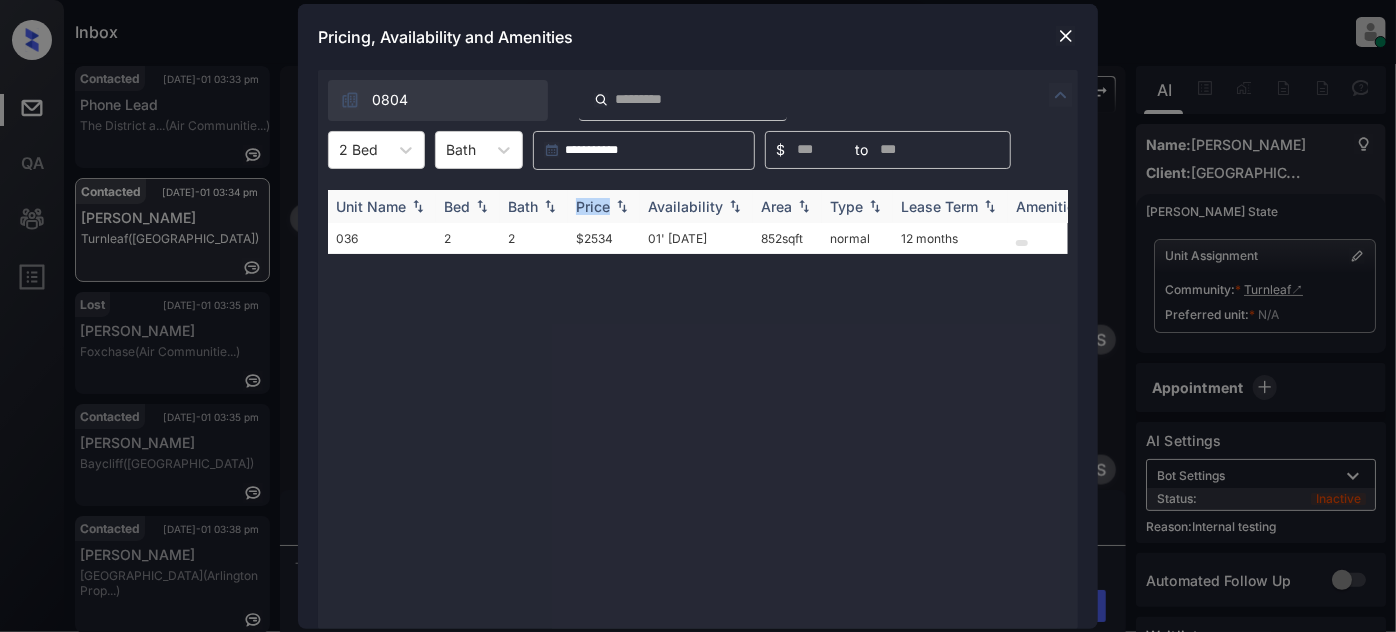 click on "Price" at bounding box center (593, 206) 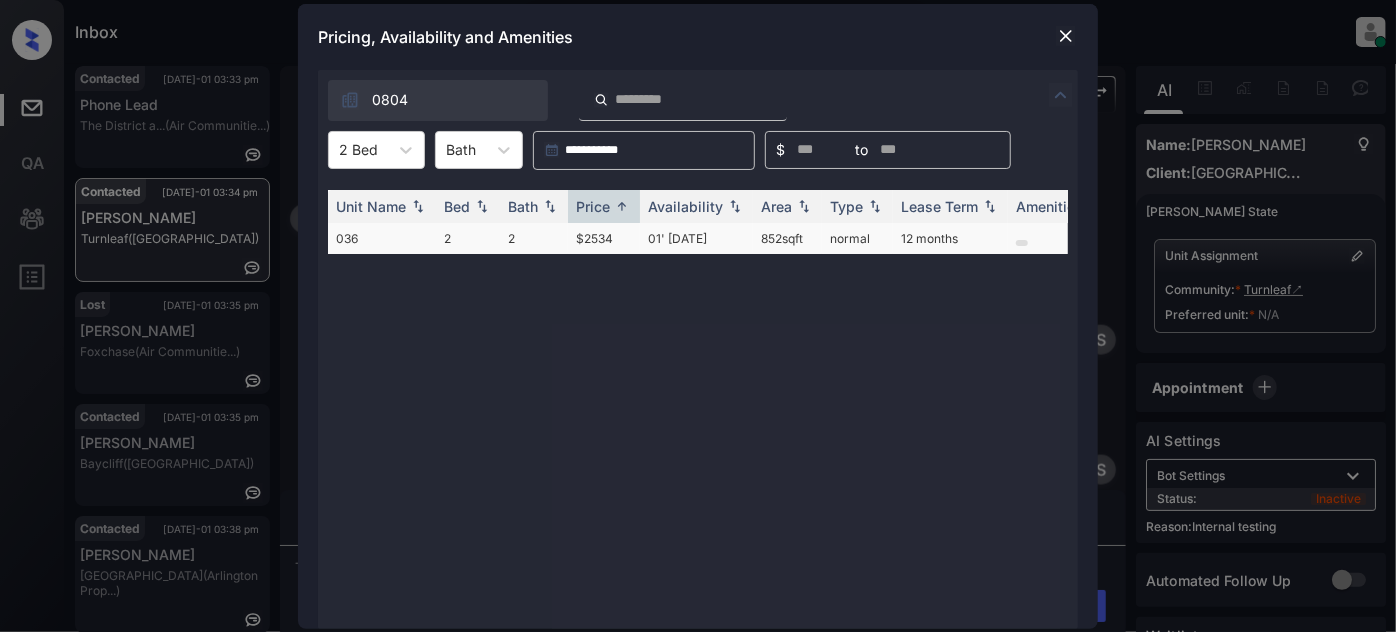 click on "$2534" at bounding box center (604, 238) 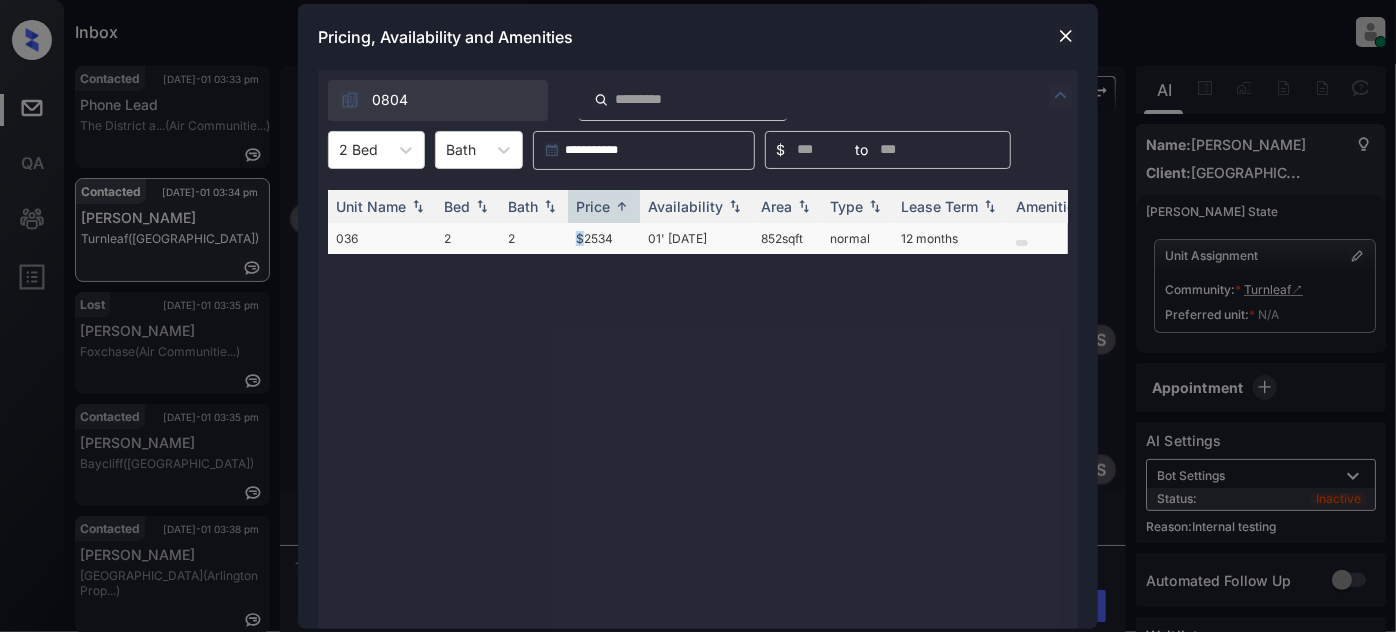 click on "$2534" at bounding box center (604, 238) 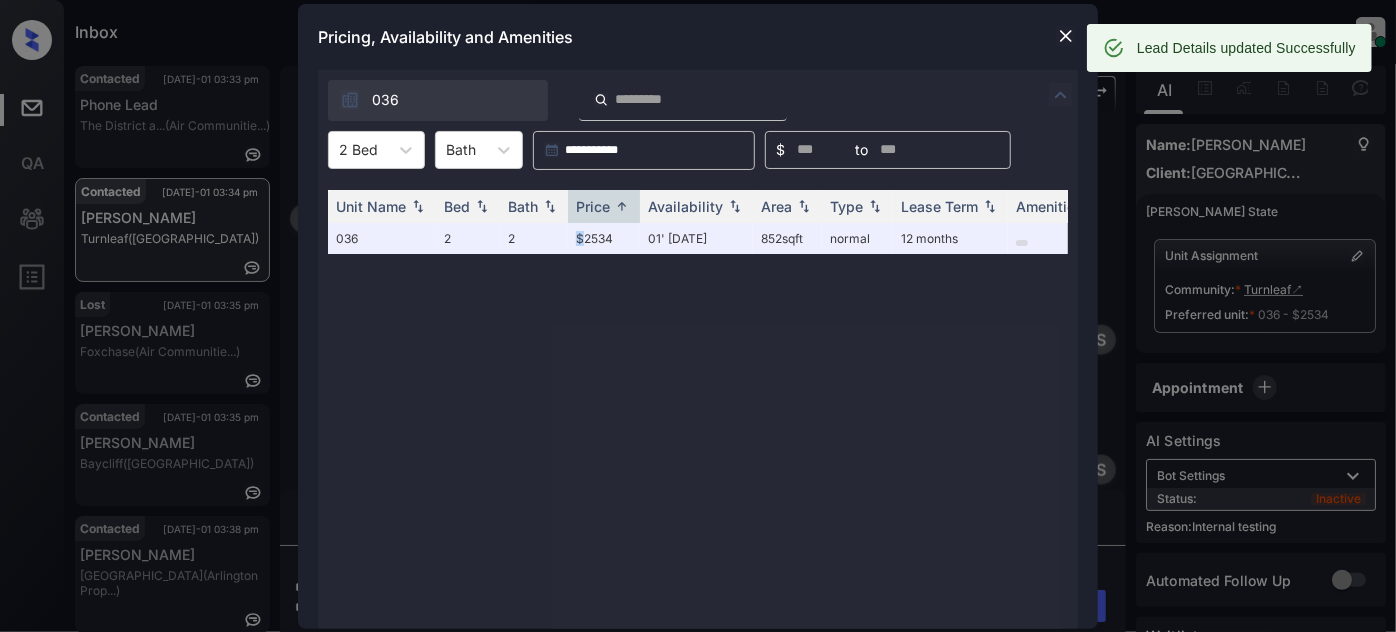 click at bounding box center (1066, 36) 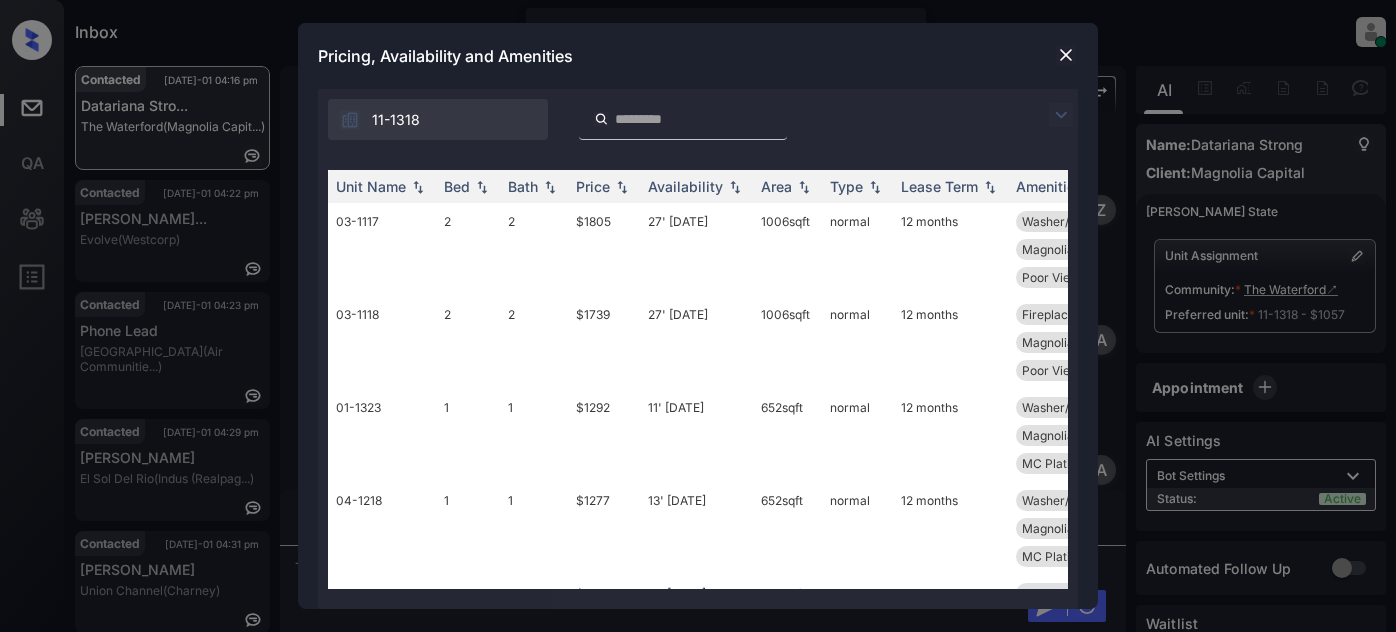 scroll, scrollTop: 0, scrollLeft: 0, axis: both 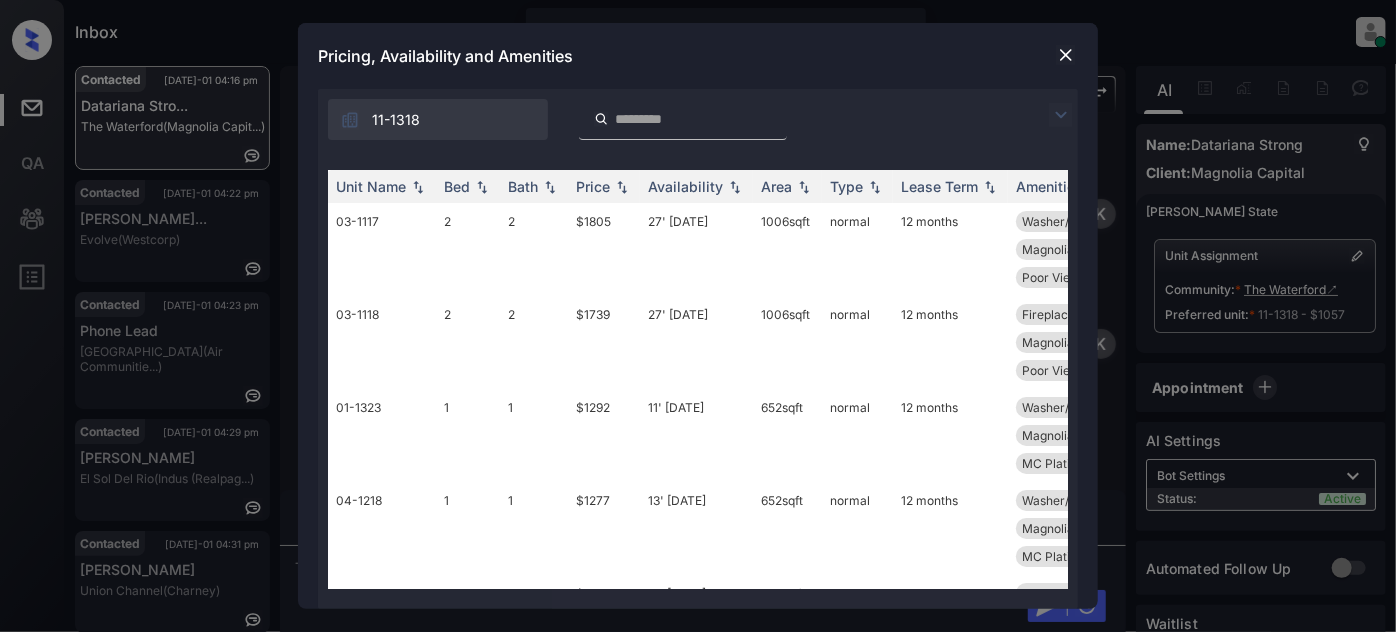 click at bounding box center (1061, 115) 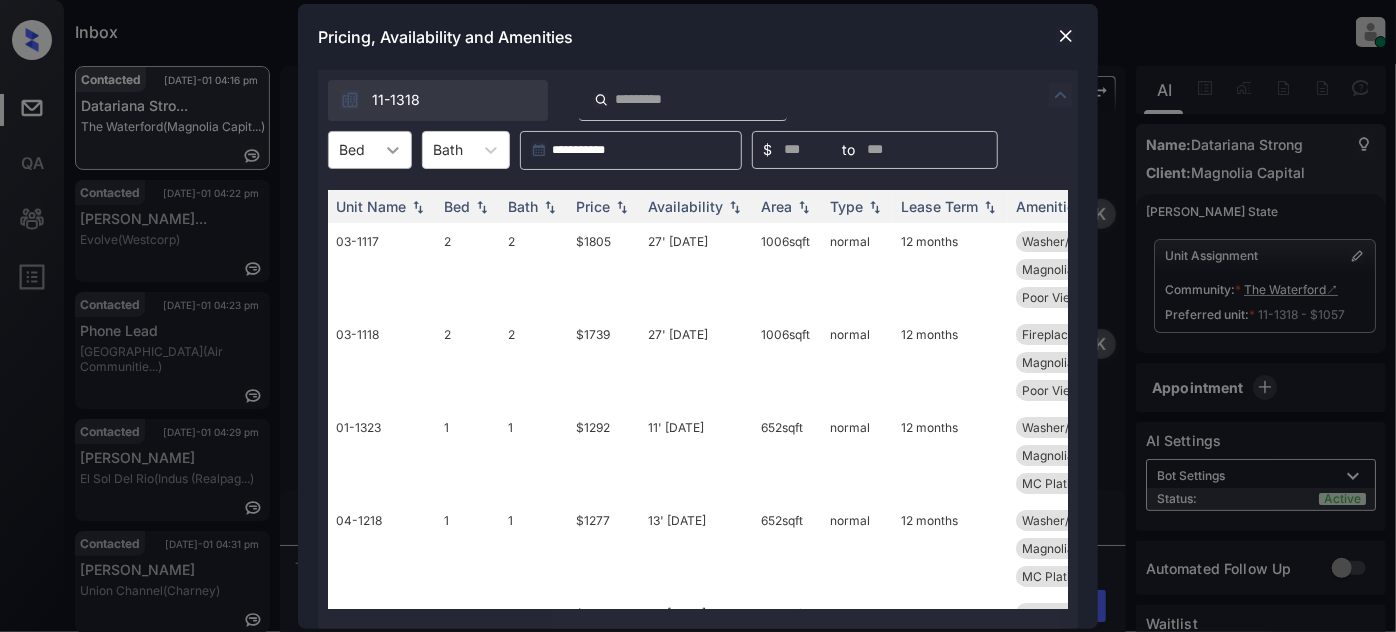 click at bounding box center [393, 150] 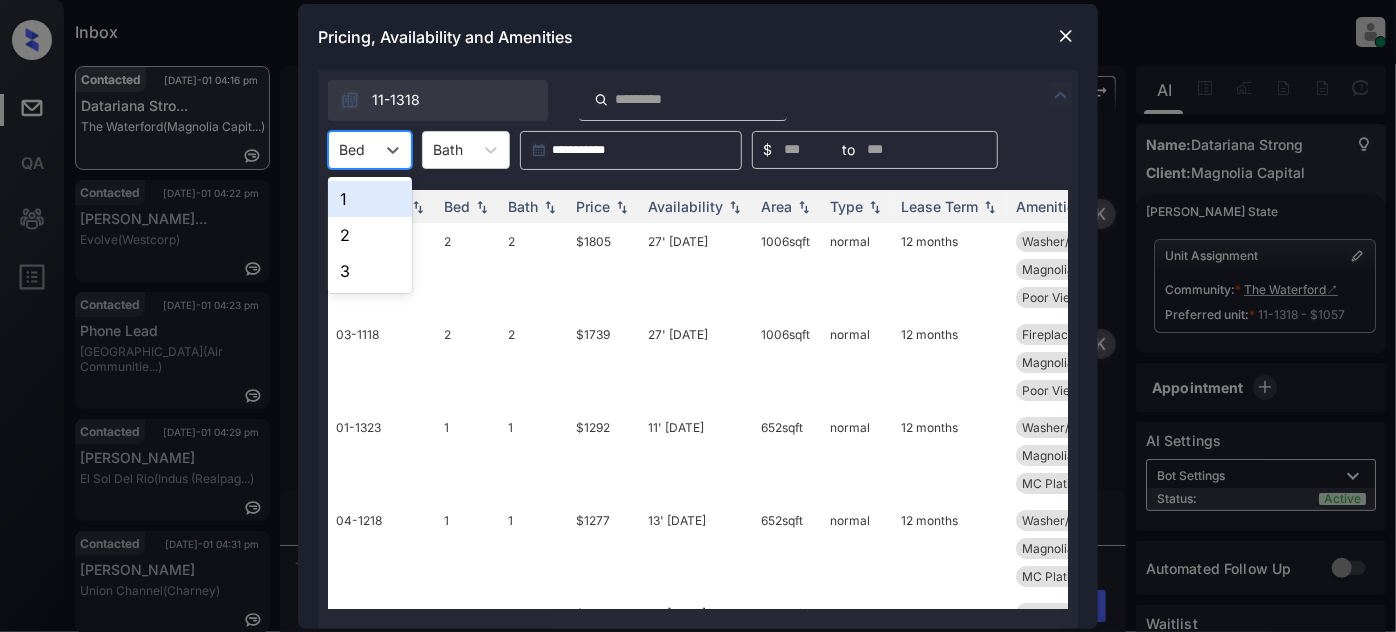 click on "1" at bounding box center [370, 199] 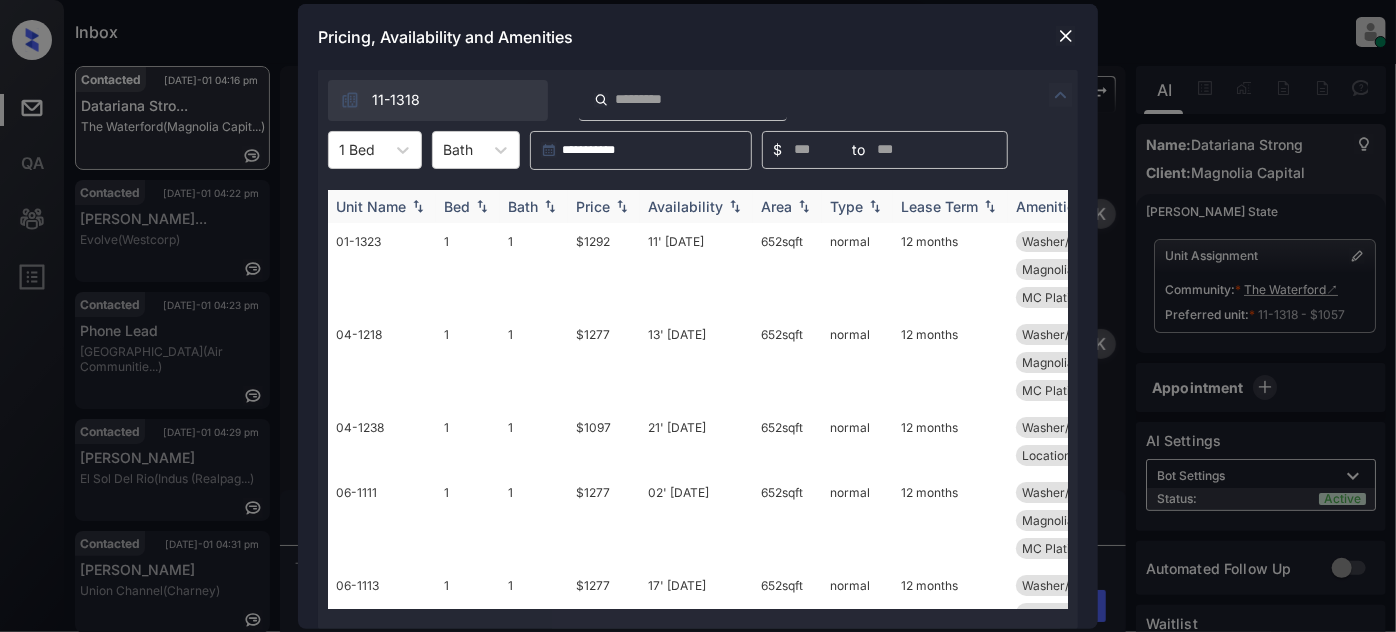 click at bounding box center [622, 206] 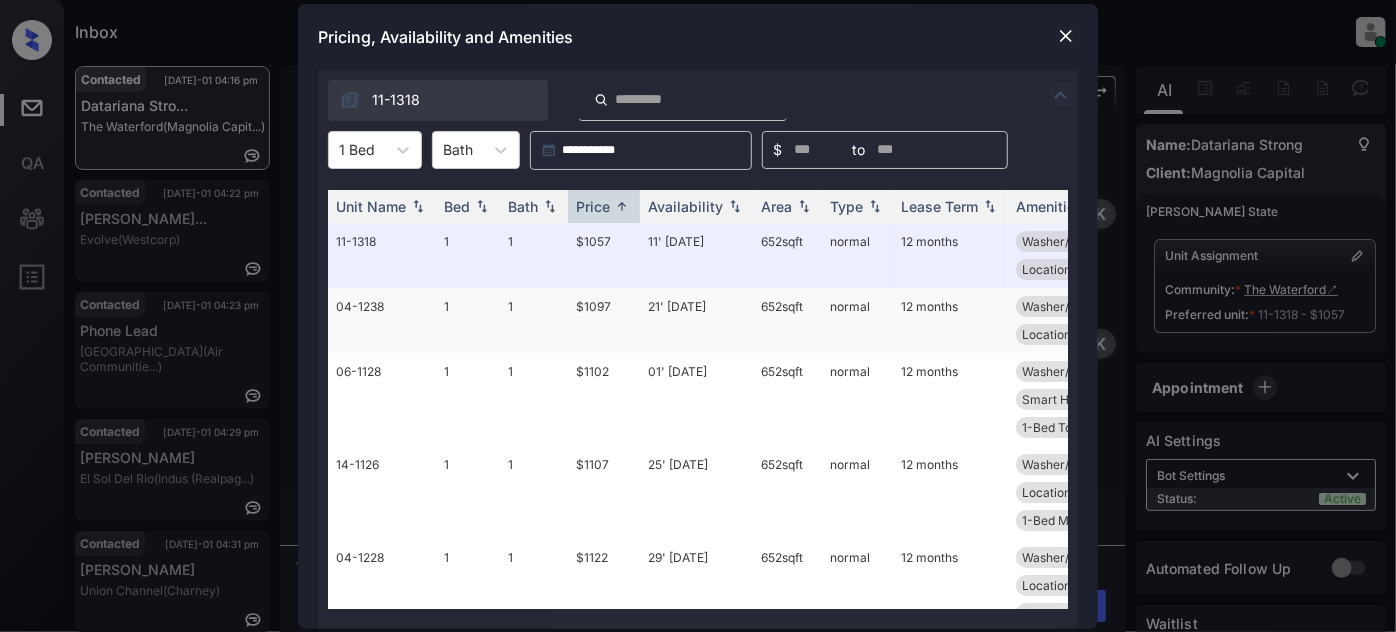click on "21' May 25" at bounding box center (696, 320) 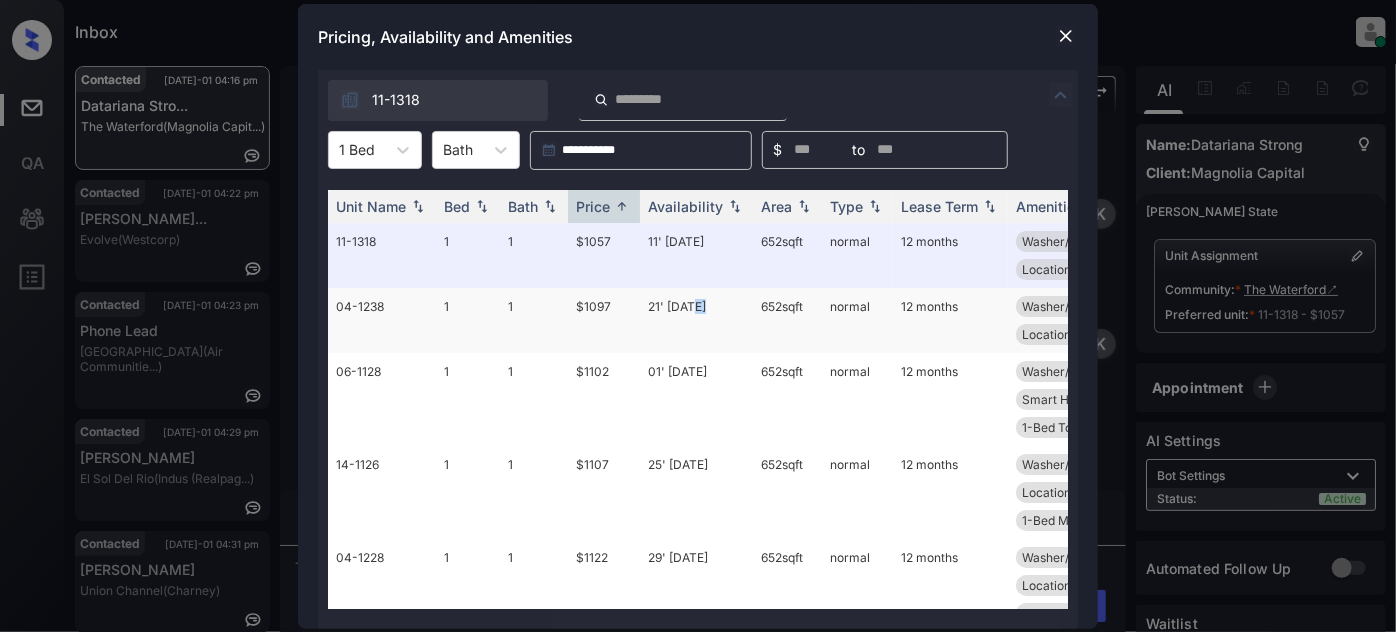 click on "21' May 25" at bounding box center (696, 320) 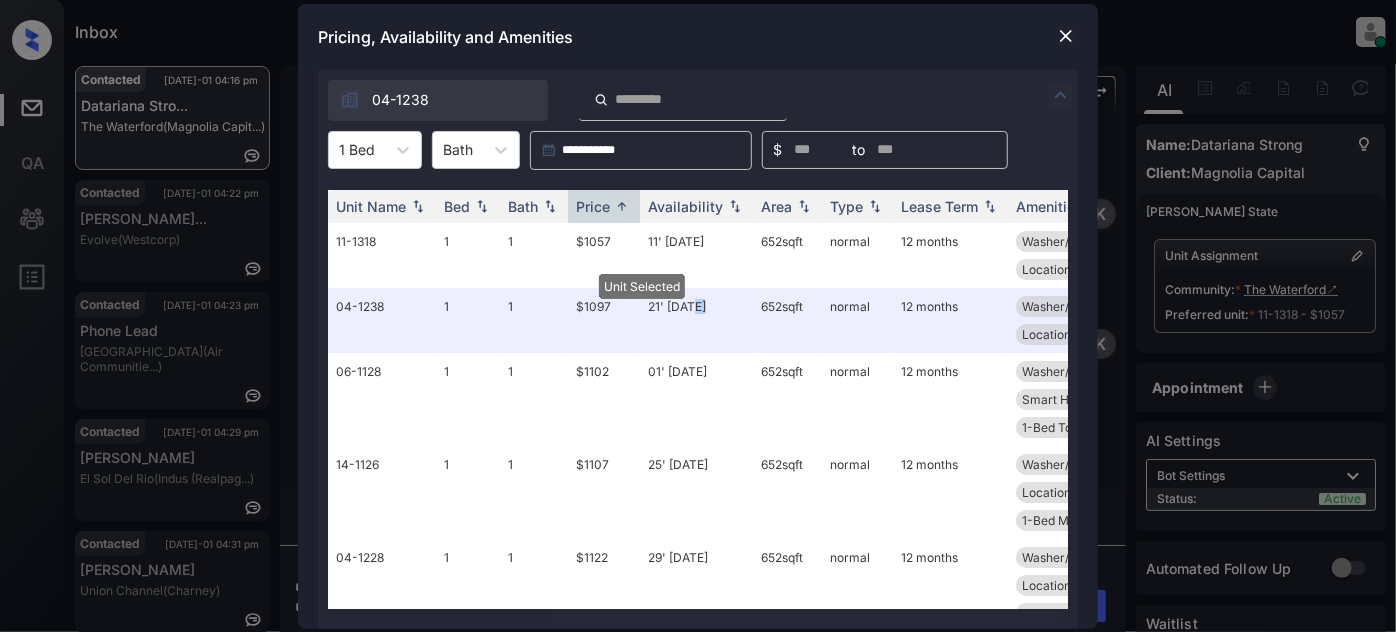 click at bounding box center [1066, 36] 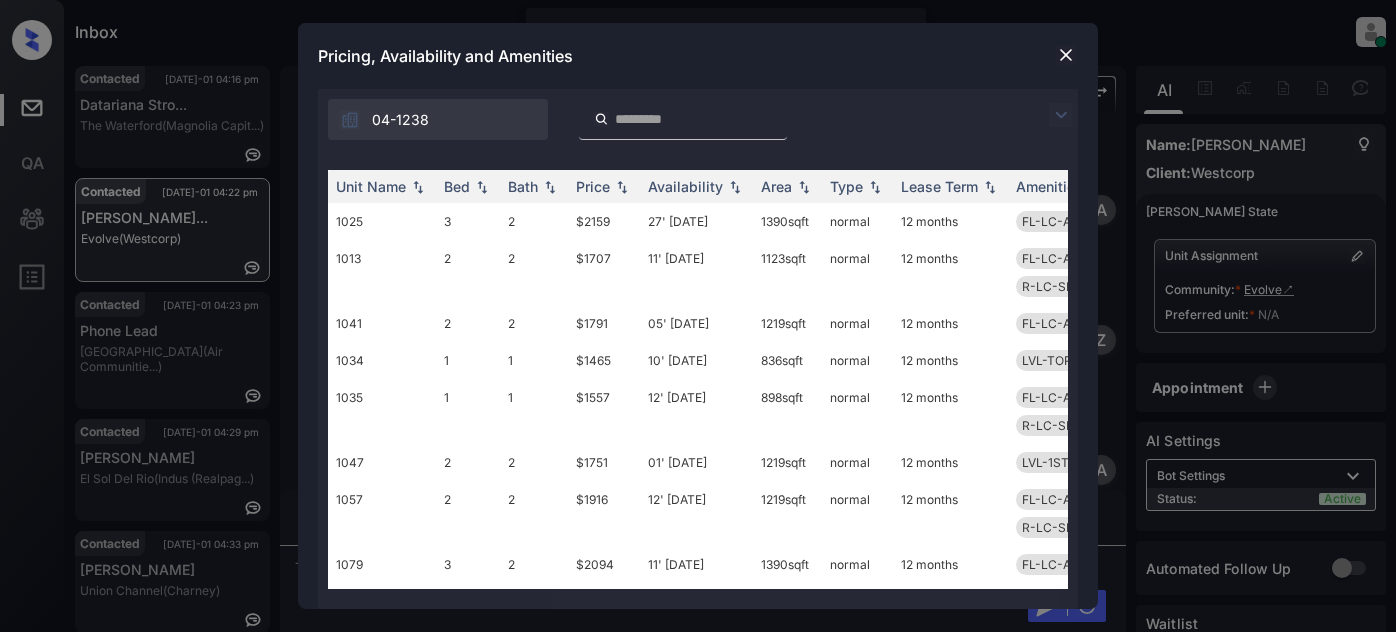 scroll, scrollTop: 0, scrollLeft: 0, axis: both 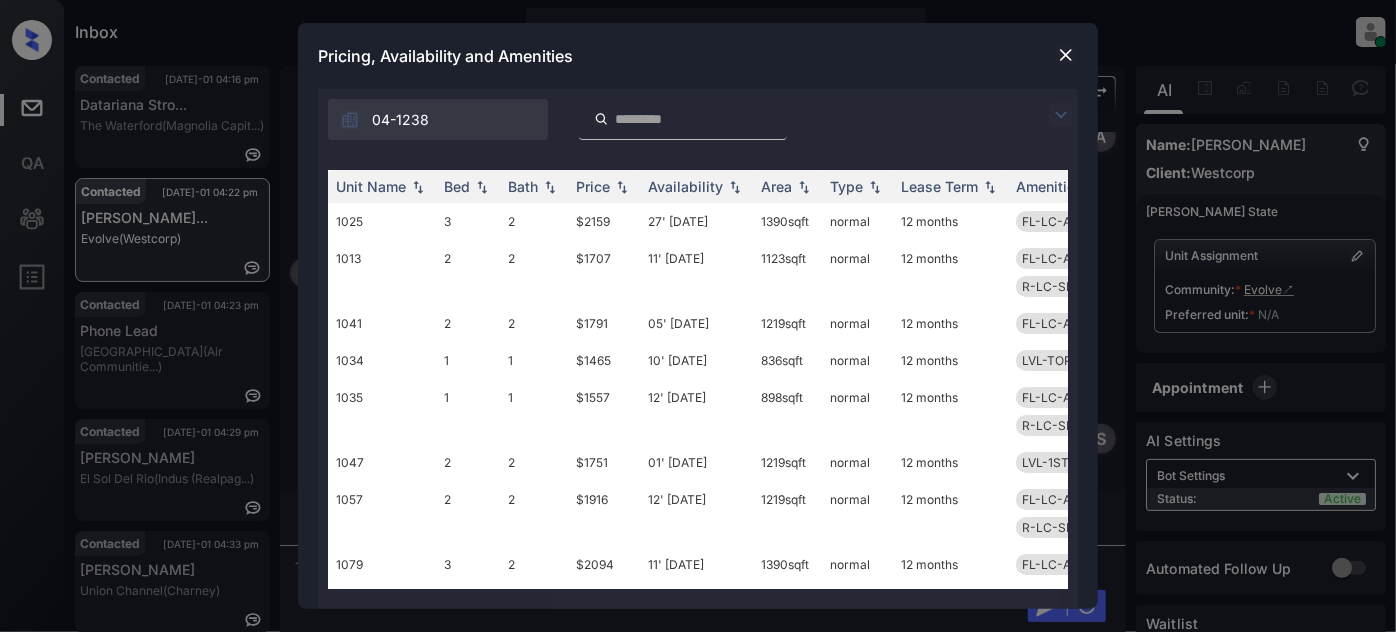 click at bounding box center (1061, 115) 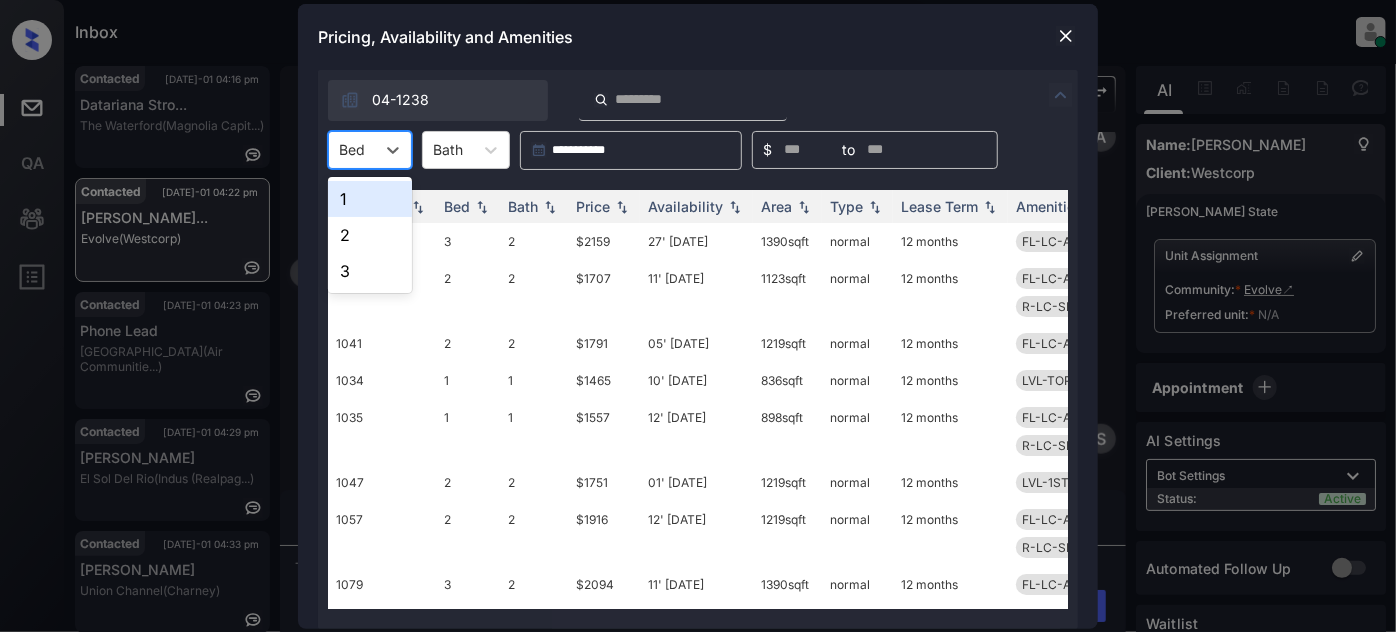 click at bounding box center [352, 149] 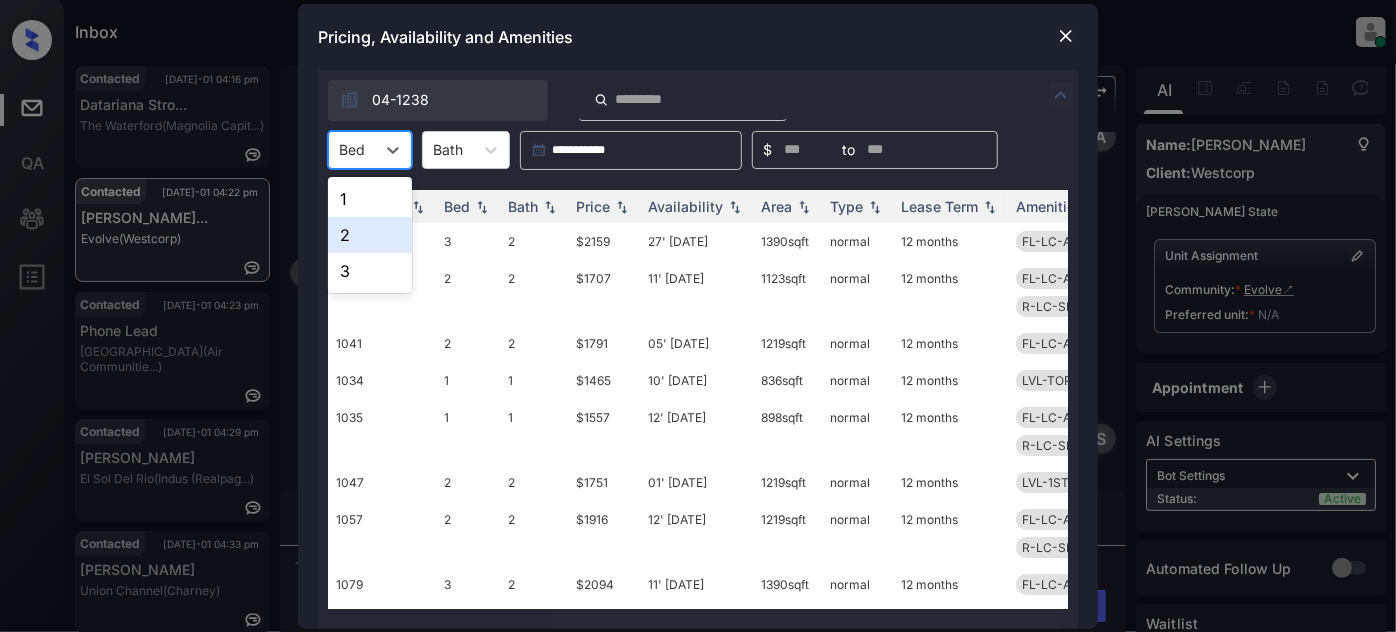 click on "2" at bounding box center (370, 235) 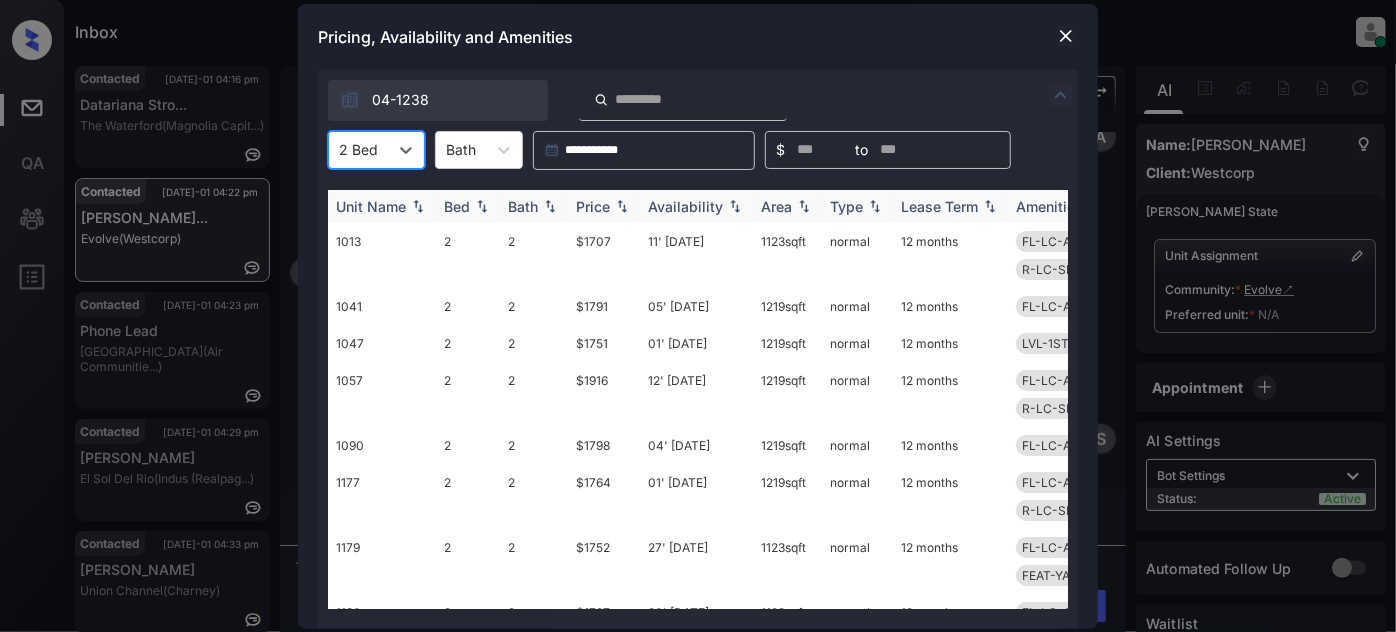 click on "Price" at bounding box center [593, 206] 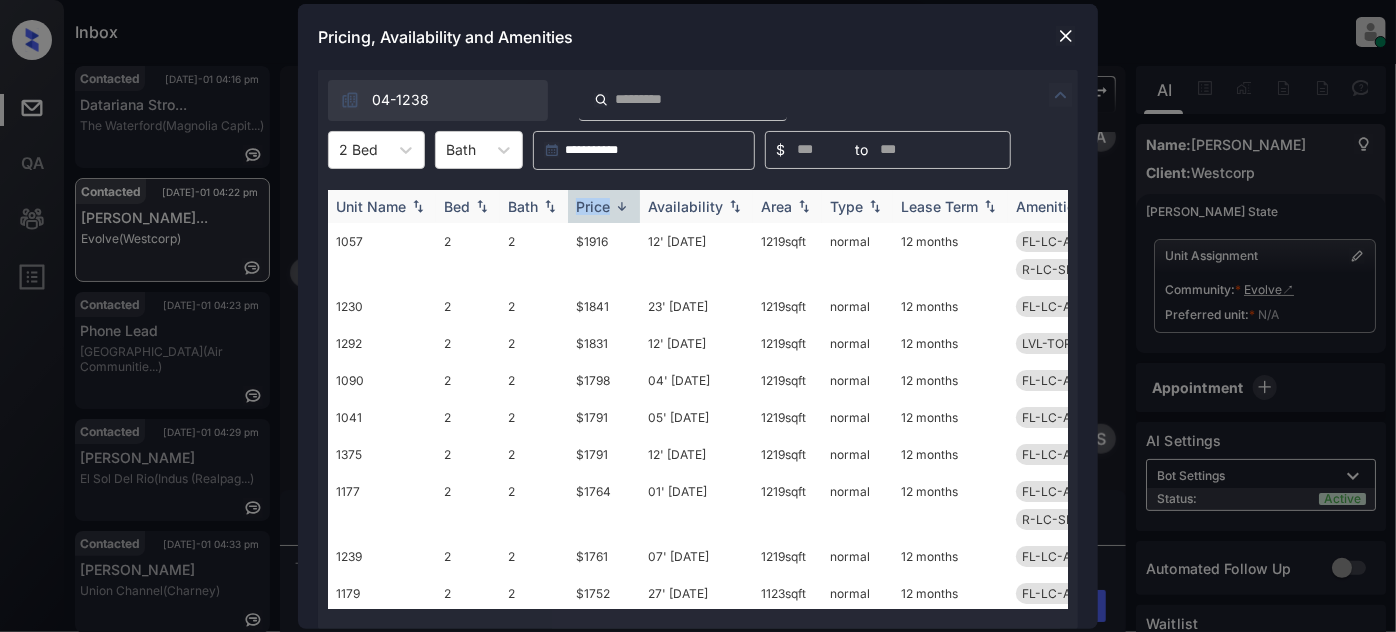 click on "Price" at bounding box center (593, 206) 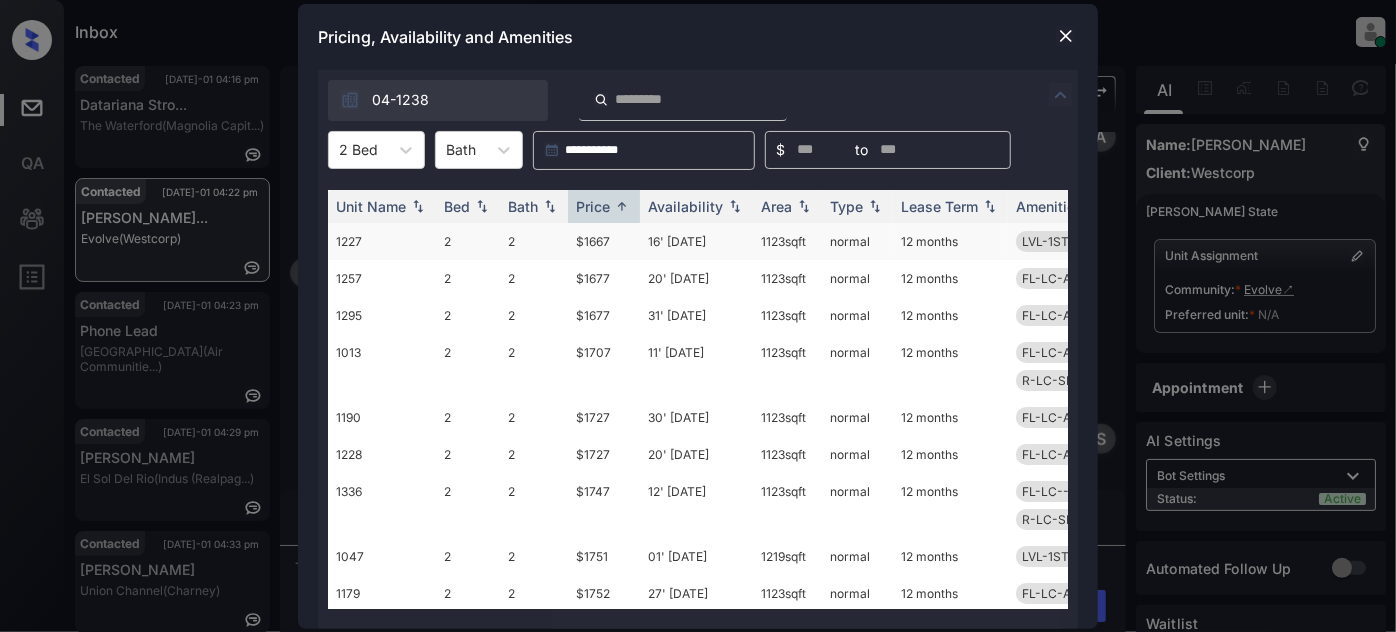 click on "16' Jun 25" at bounding box center (696, 241) 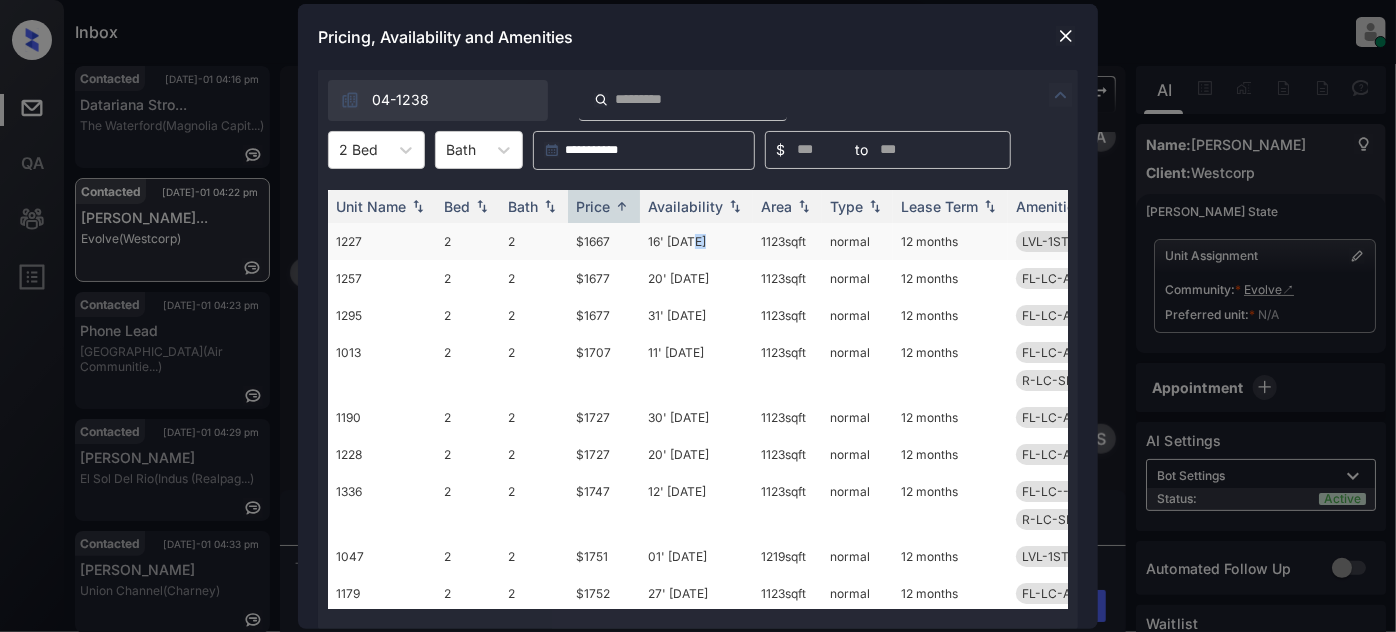 click on "16' Jun 25" at bounding box center [696, 241] 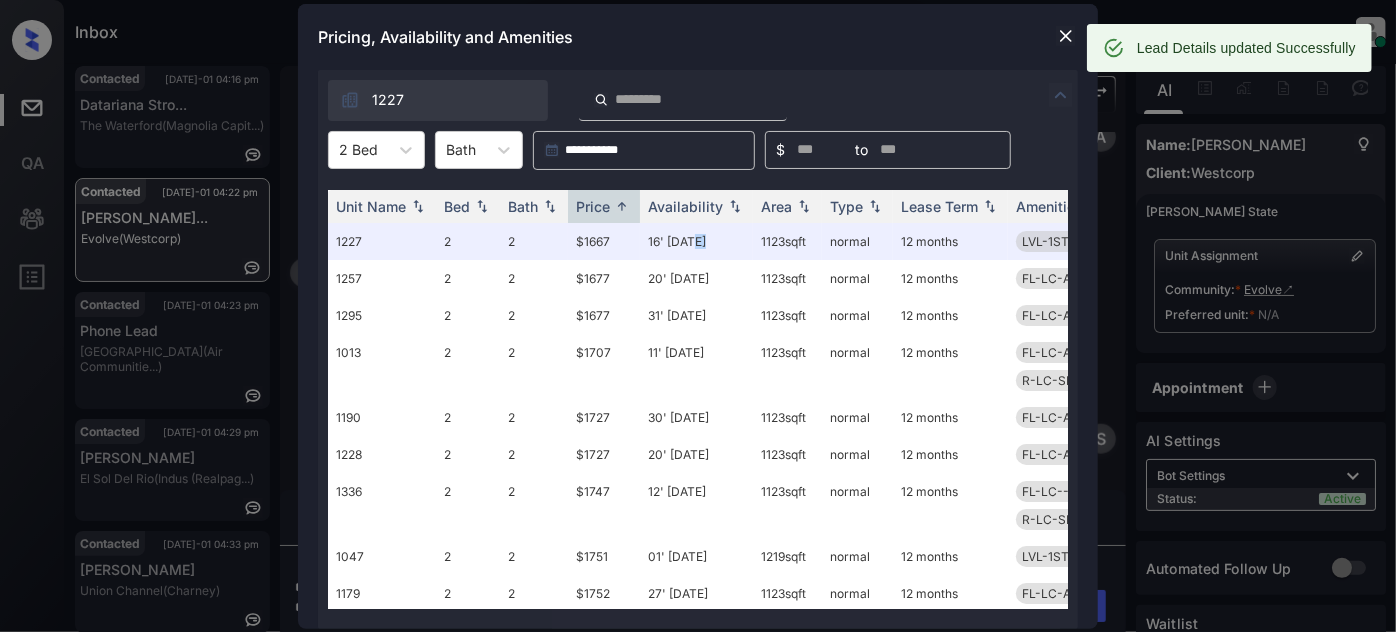 click at bounding box center (1066, 36) 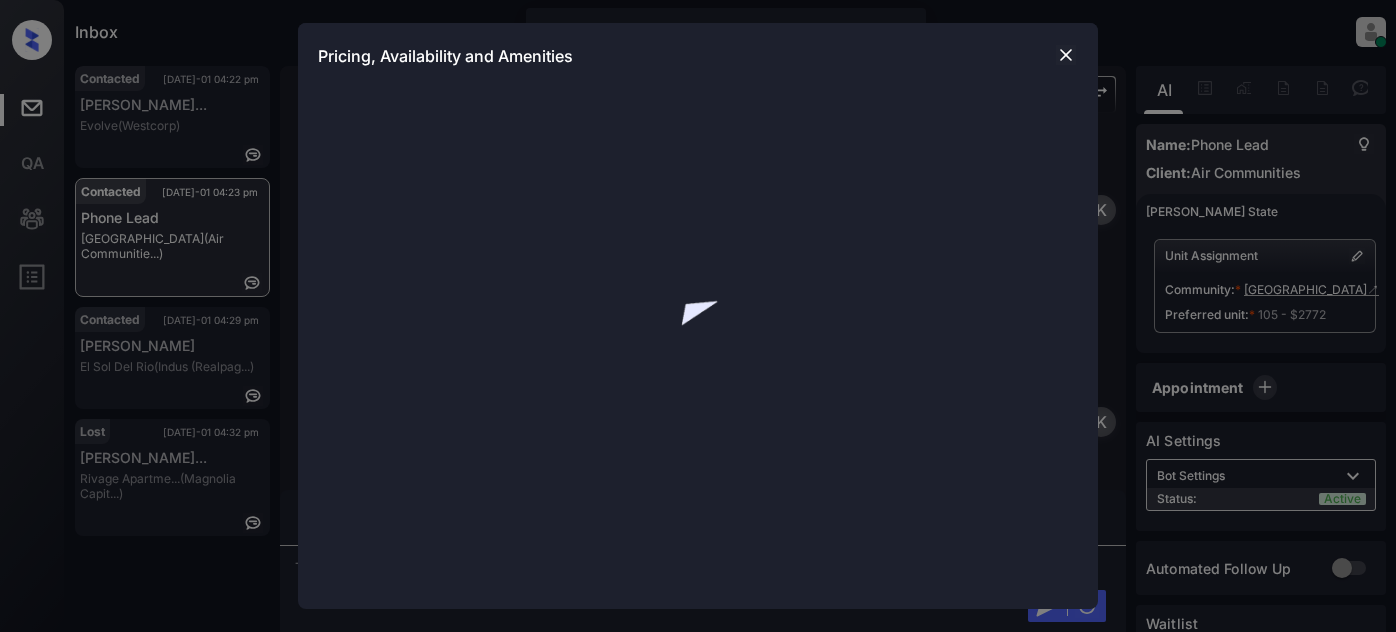 scroll, scrollTop: 0, scrollLeft: 0, axis: both 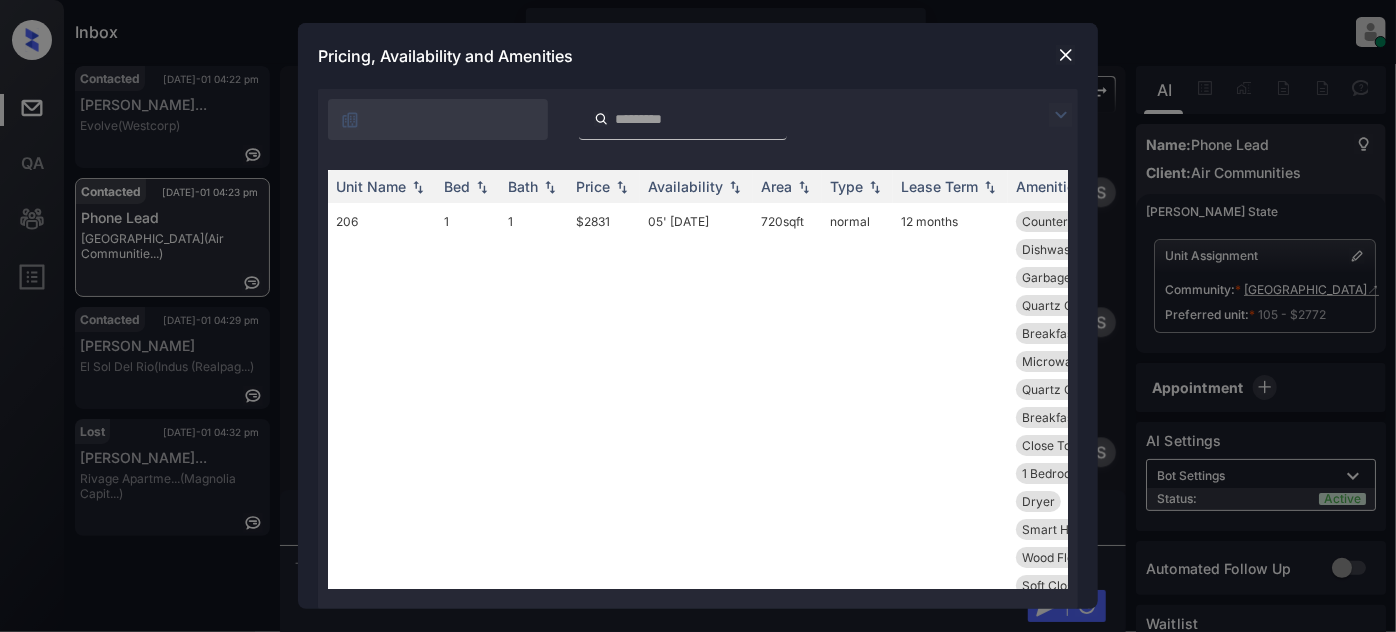 click at bounding box center [1061, 115] 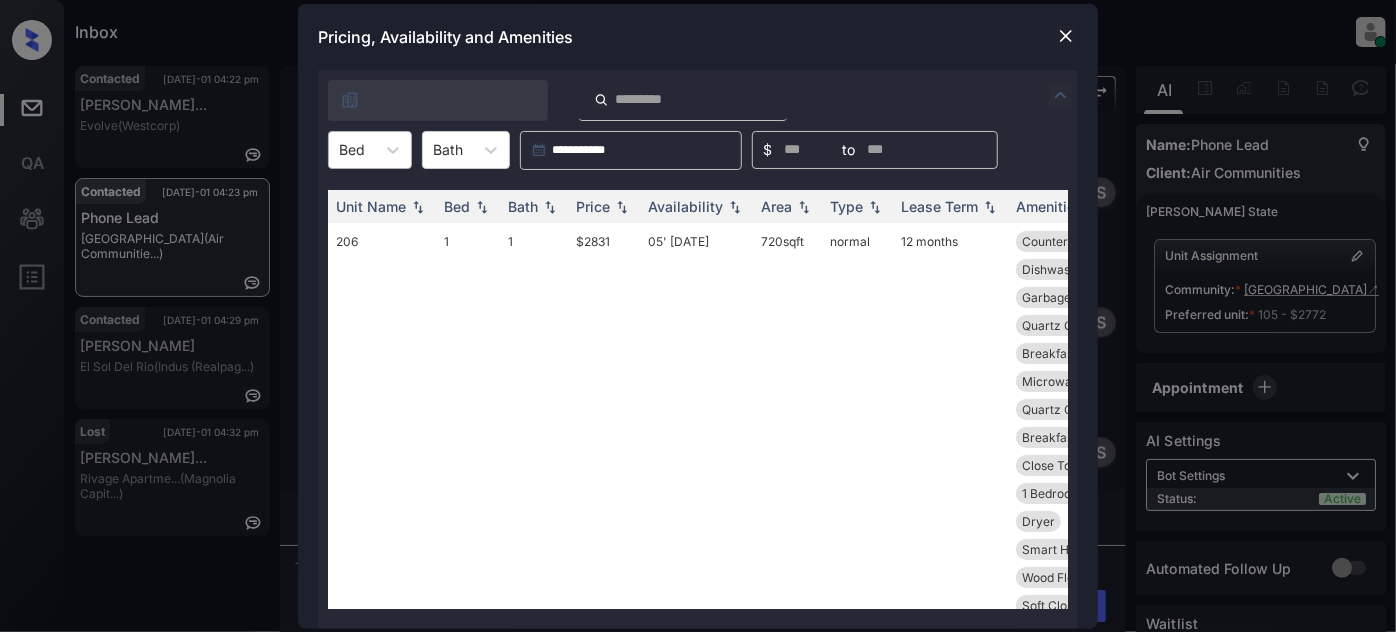 click on "Bed" at bounding box center (352, 149) 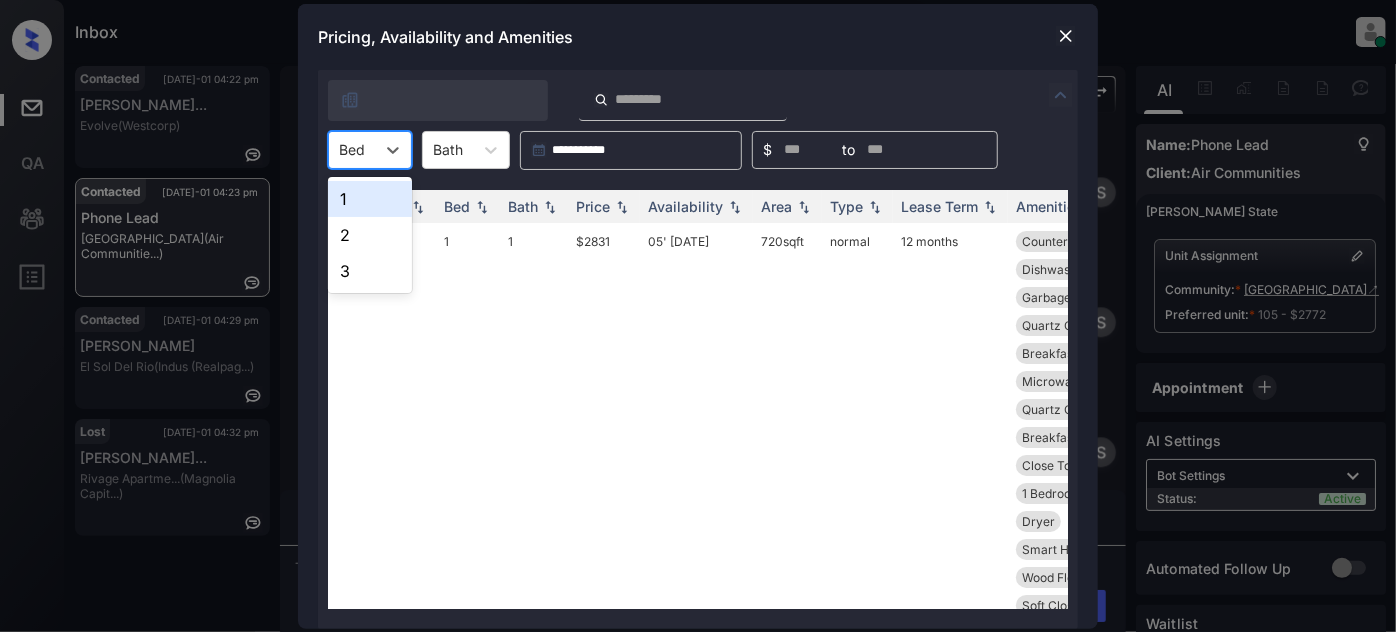 click on "1" at bounding box center (370, 199) 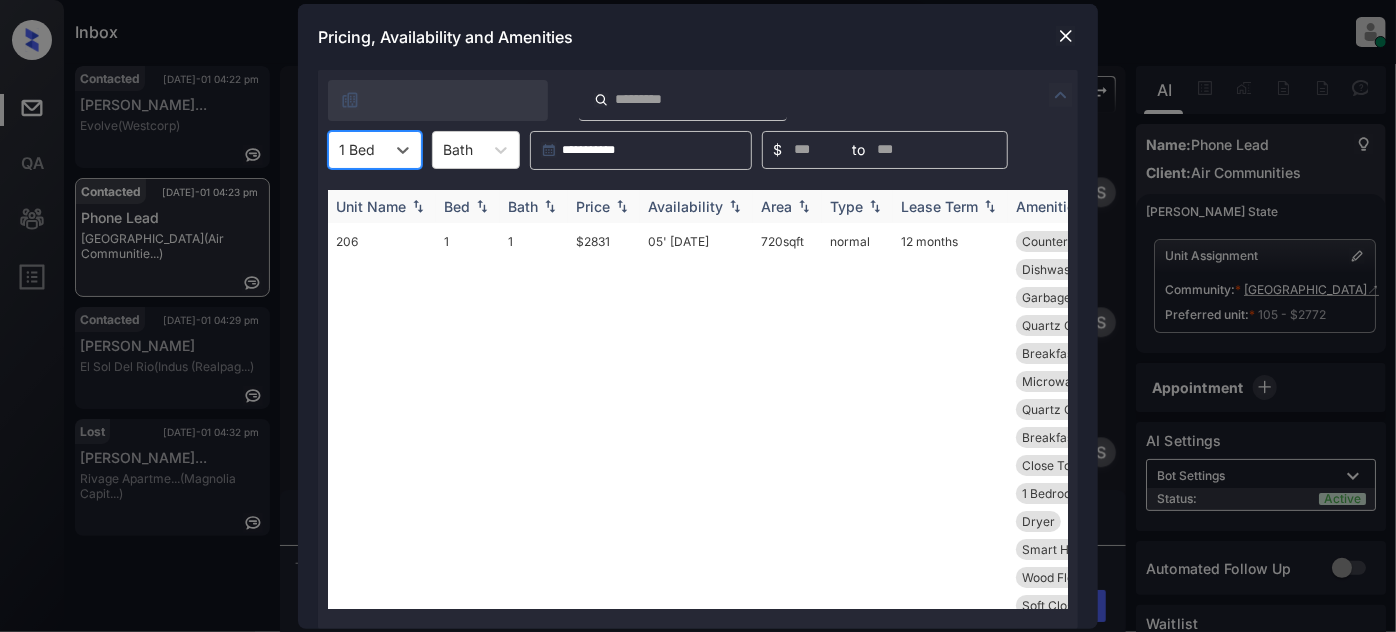 click on "Price" at bounding box center [593, 206] 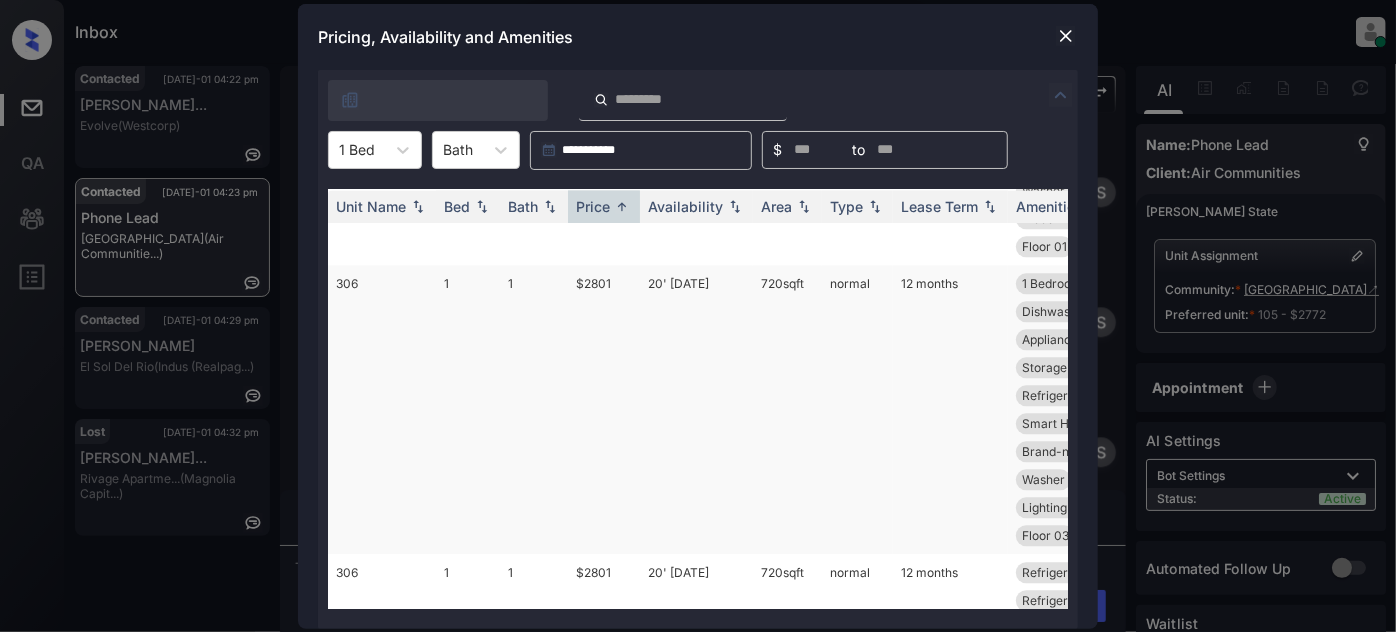 scroll, scrollTop: 2363, scrollLeft: 0, axis: vertical 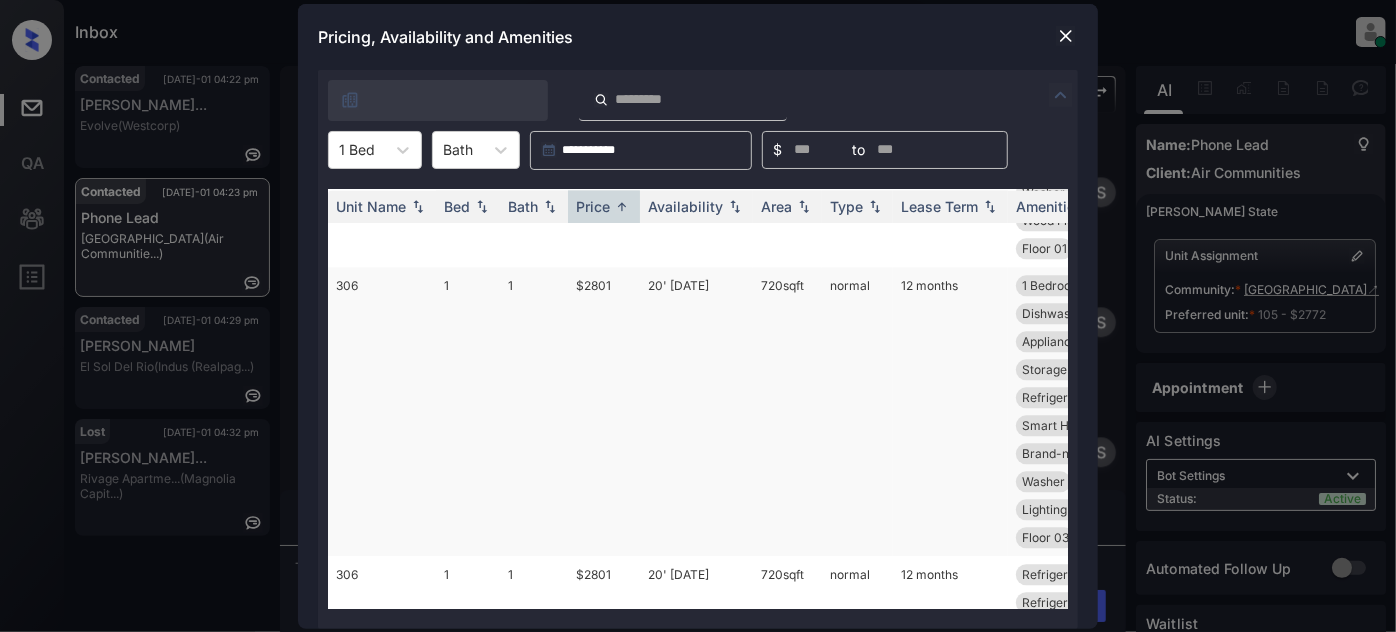 click on "20' Jul 25" at bounding box center [696, 411] 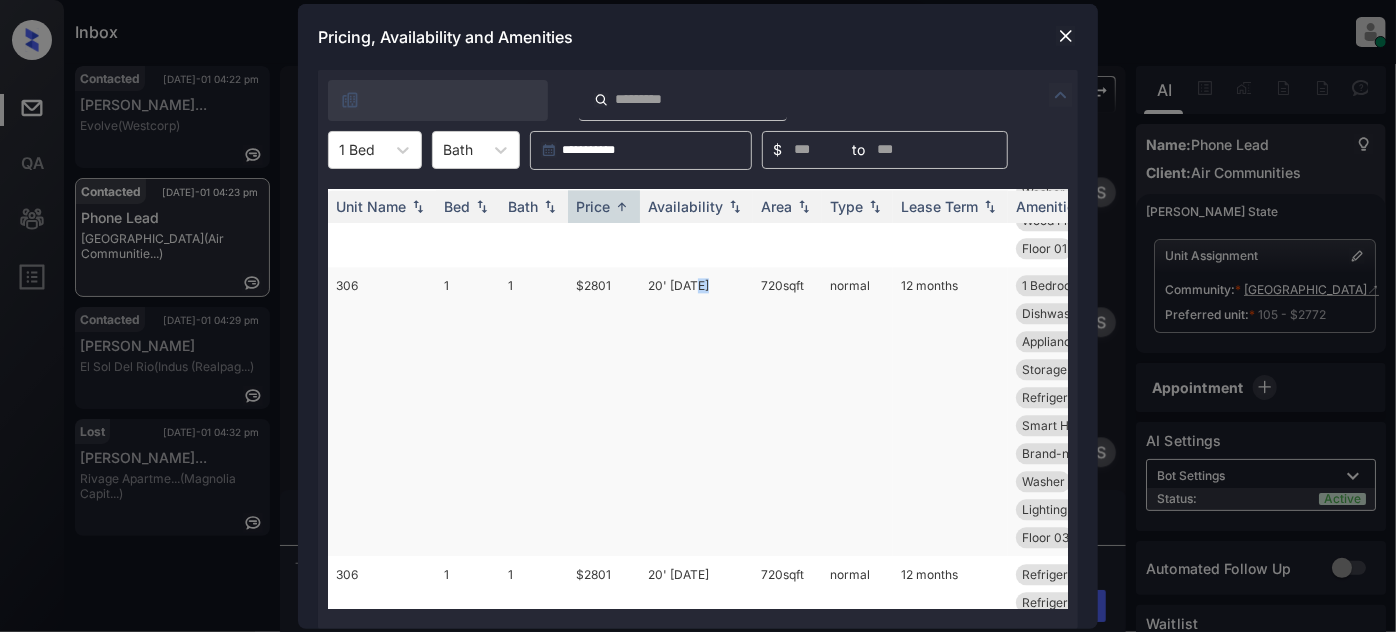 click on "20' Jul 25" at bounding box center (696, 411) 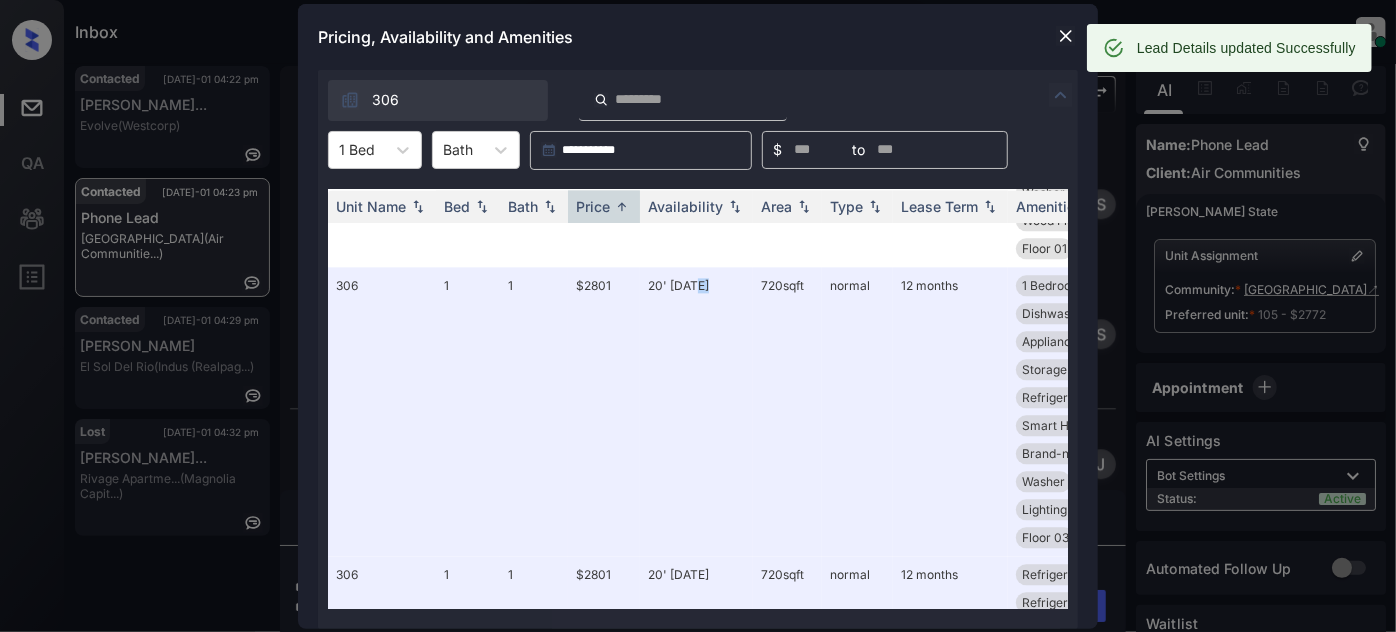 scroll, scrollTop: 2744, scrollLeft: 0, axis: vertical 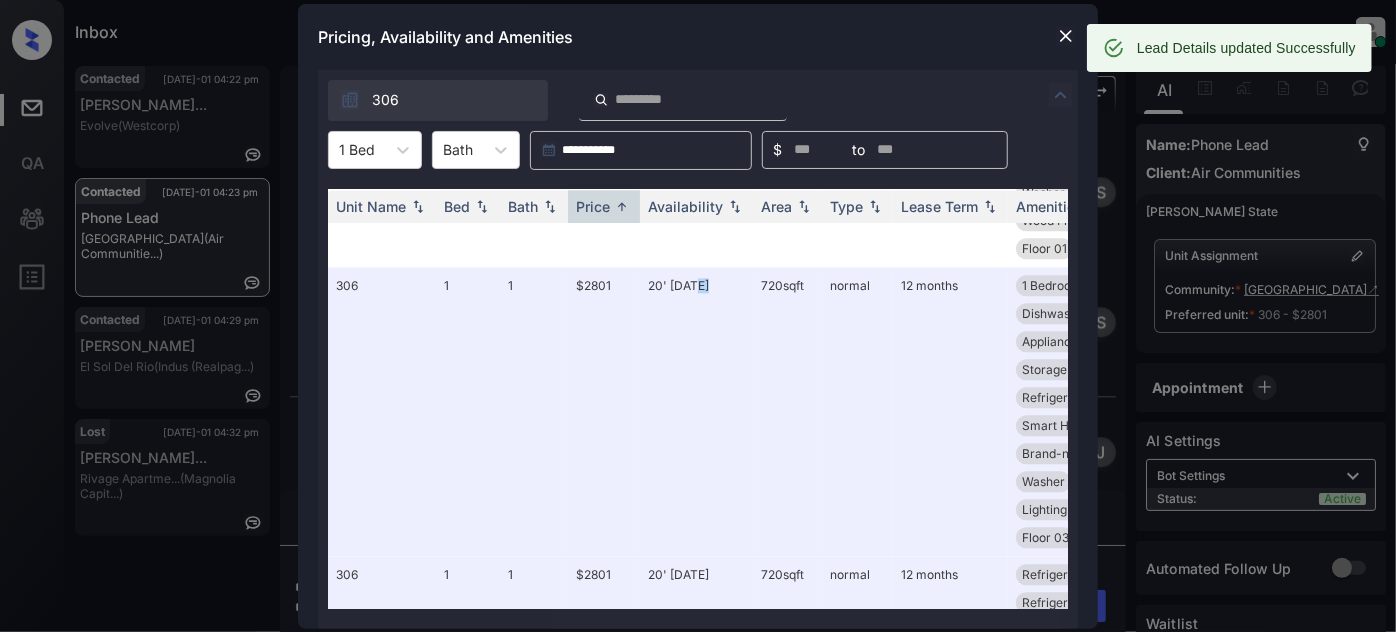 click at bounding box center (1066, 36) 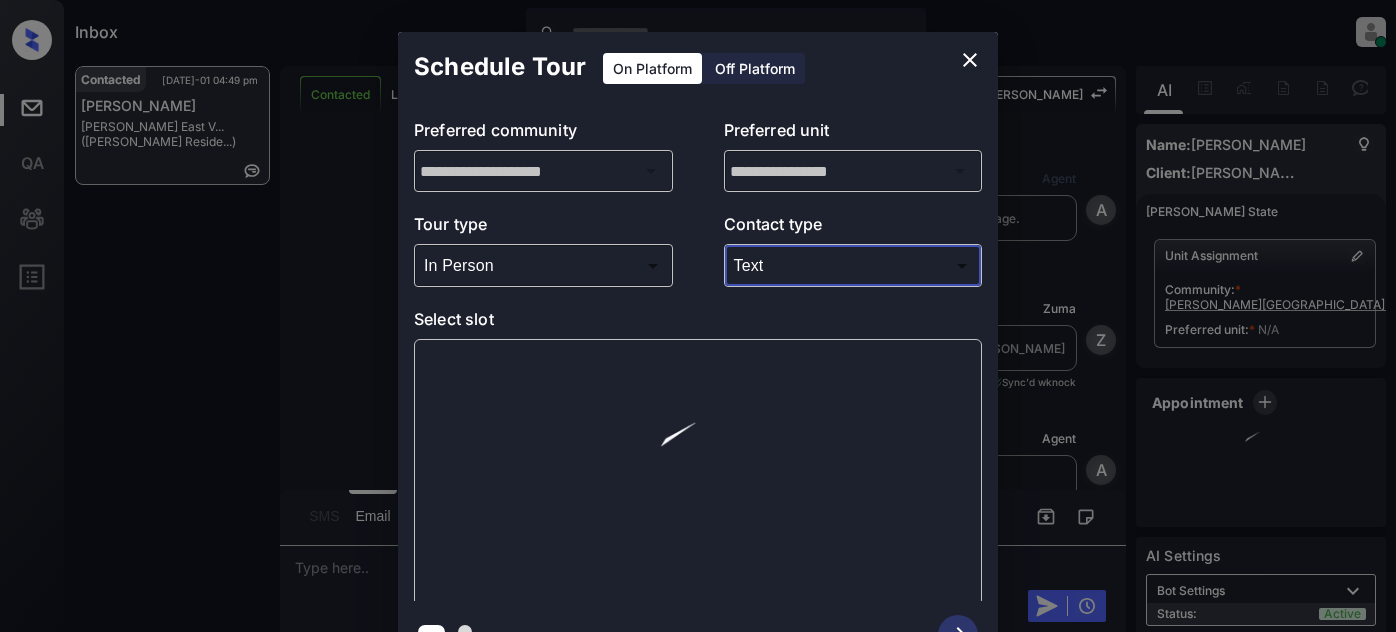 scroll, scrollTop: 0, scrollLeft: 0, axis: both 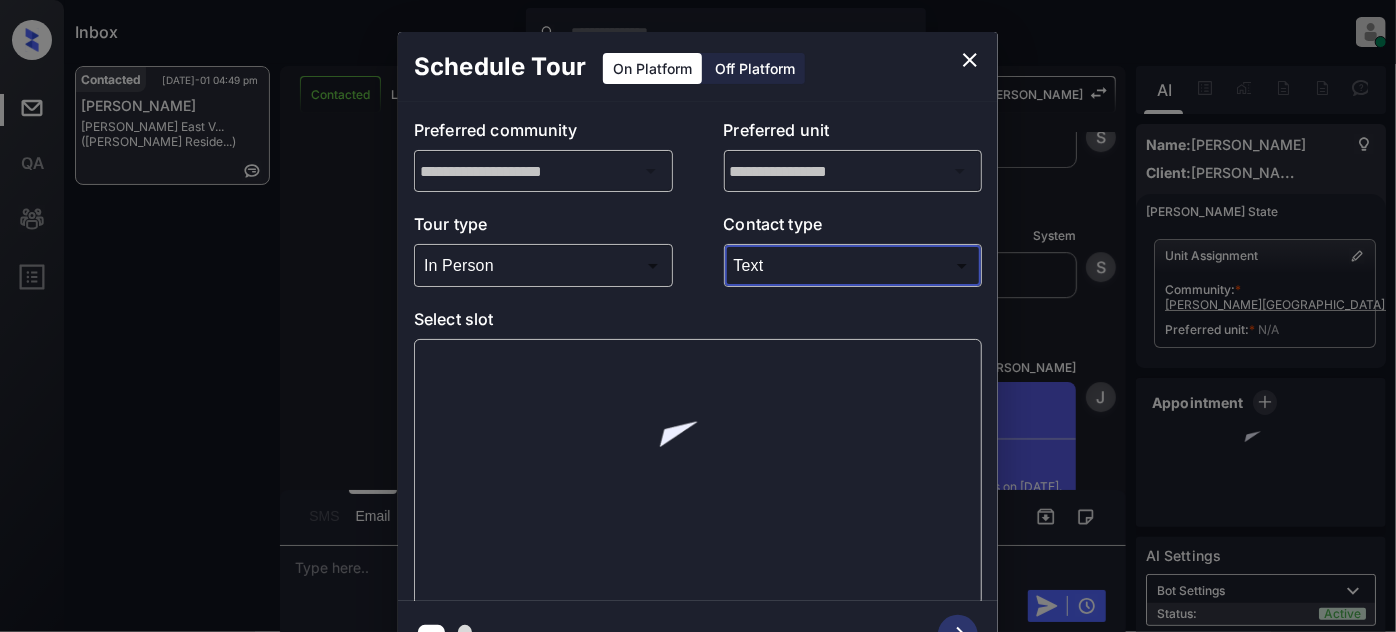 click at bounding box center (970, 60) 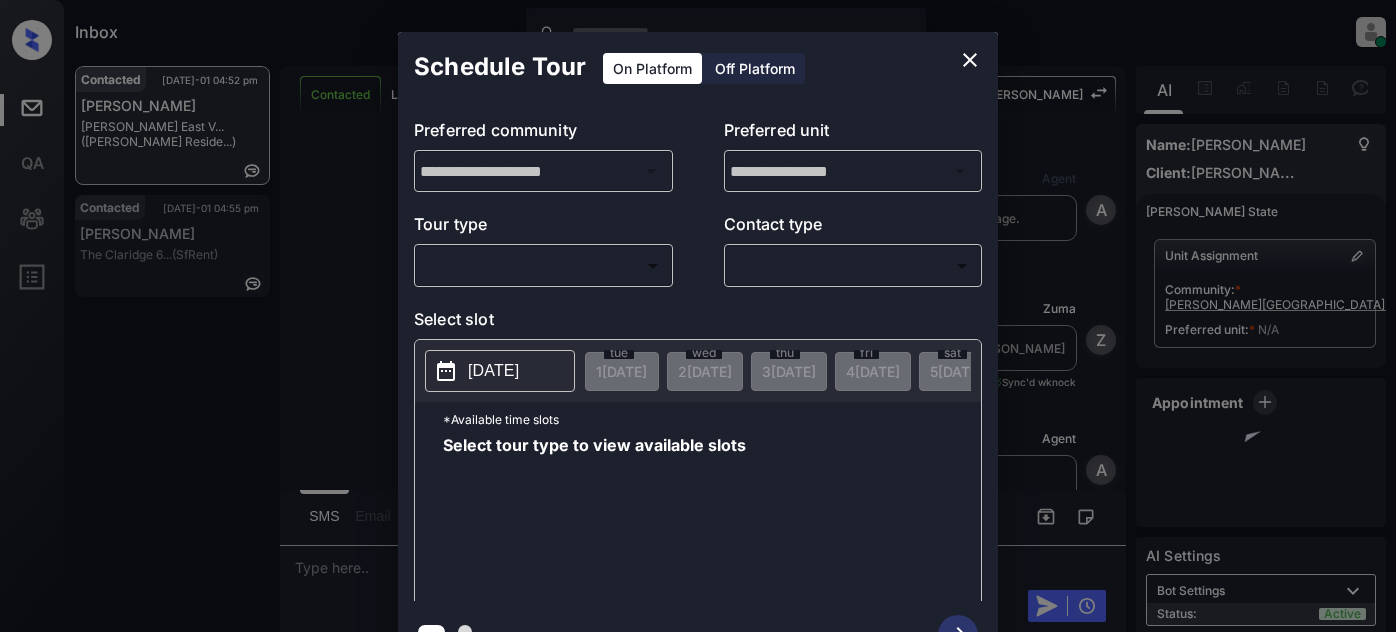 scroll, scrollTop: 0, scrollLeft: 0, axis: both 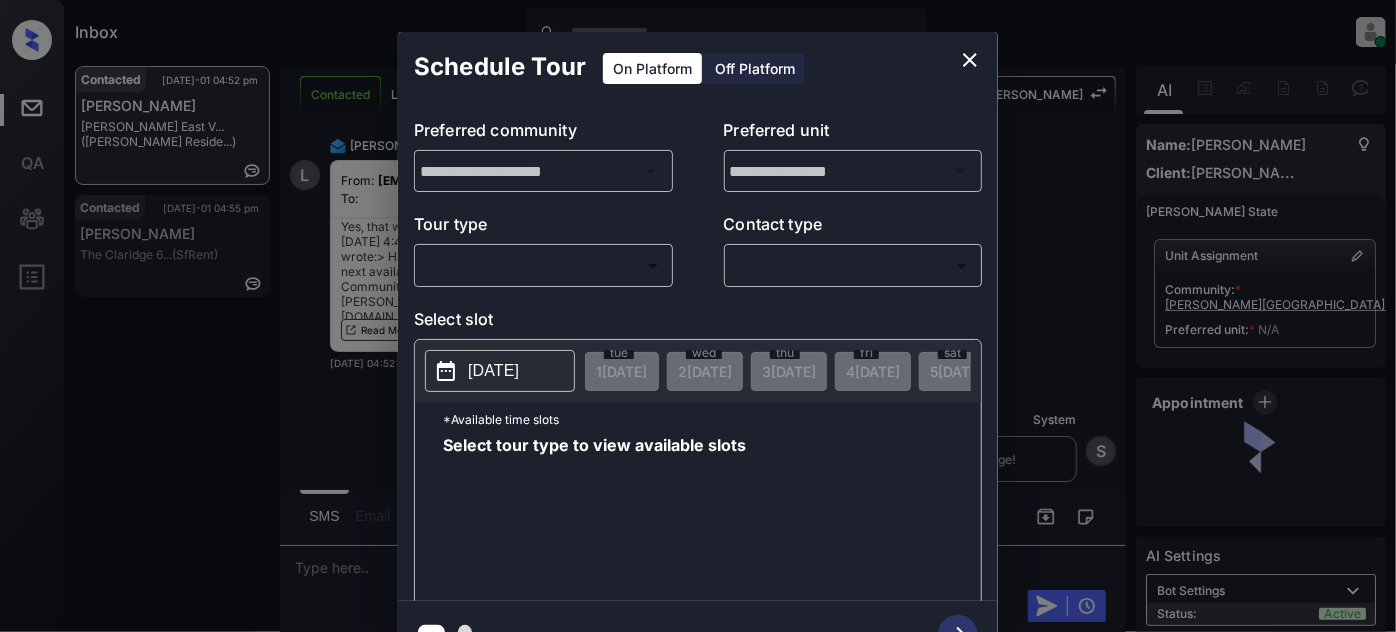 click on "Inbox [PERSON_NAME] Online Set yourself   offline Set yourself   on break Profile Switch to  light  mode Sign out Contacted [DATE]-01 04:52 pm   [PERSON_NAME] [PERSON_NAME] East V...  ([PERSON_NAME] Reside...) Contacted [DATE]-01 04:55 pm   [PERSON_NAME] The [PERSON_NAME] 6...  (SfRent) Contacted Lost Lead Sentiment: Angry Upon sliding the acknowledgement:  Lead will move to lost stage. * ​ SMS and call option will be set to opt out. AFM will be turned off for the lead. [PERSON_NAME] New Message Agent Lead created via webhook in Inbound stage. [DATE] 12:22 pm A New Message [PERSON_NAME] Lead transferred to leasing agent: [PERSON_NAME][DATE] 12:22 pm  Sync'd w  knock Z New Message Agent AFM Request sent to [PERSON_NAME]. [DATE] 12:22 pm A New Message Agent Notes Note: Structured Note:
Move In Date: [DATE]
[DATE] 12:22 pm A New Message [PERSON_NAME] [DATE] 12:22 pm   | TemplateAFMSms  Sync'd w  knock K New Message [PERSON_NAME] Lead archived by [PERSON_NAME]! [DATE] 12:22 pm K New Message [PERSON_NAME] From:   To:   Hi [PERSON_NAME], Best," at bounding box center [698, 316] 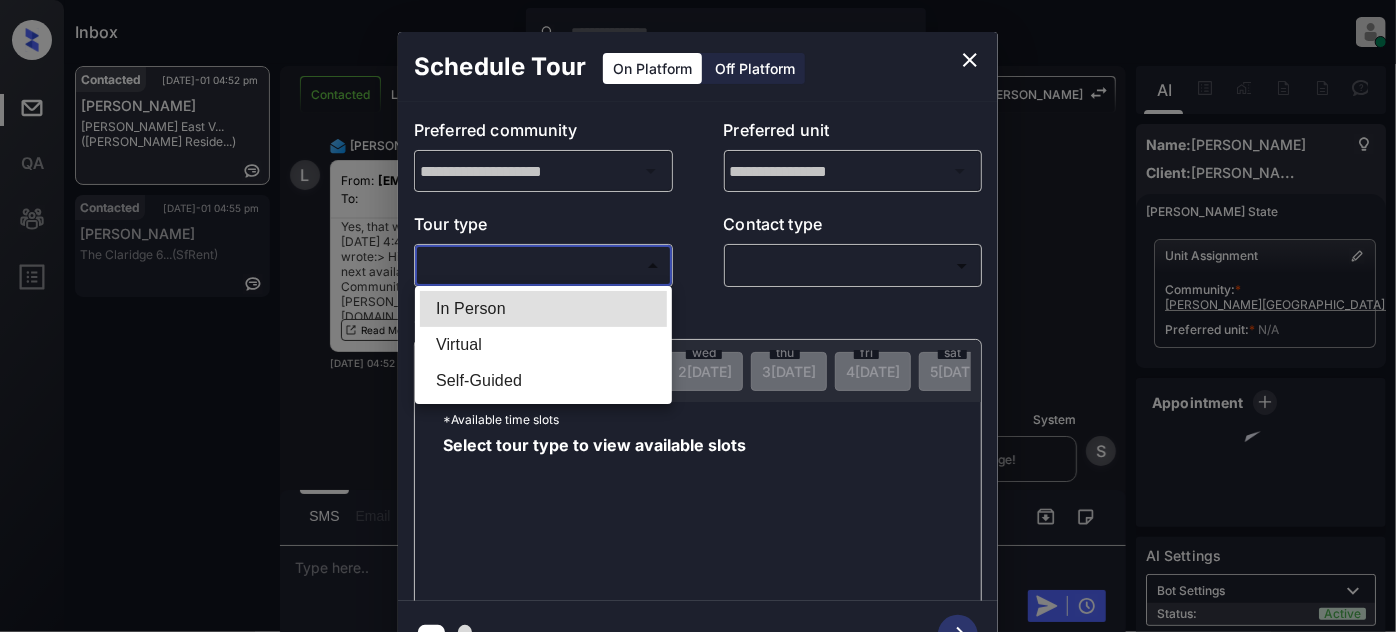 click on "In Person" at bounding box center [543, 309] 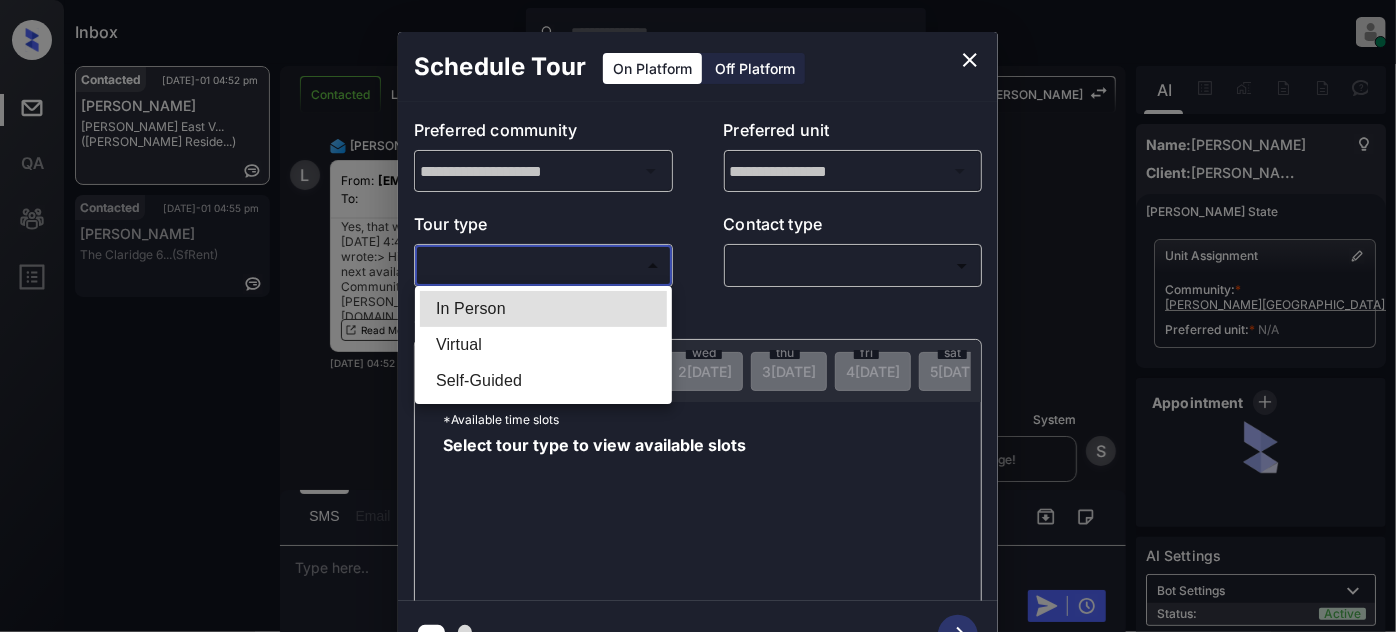 type on "********" 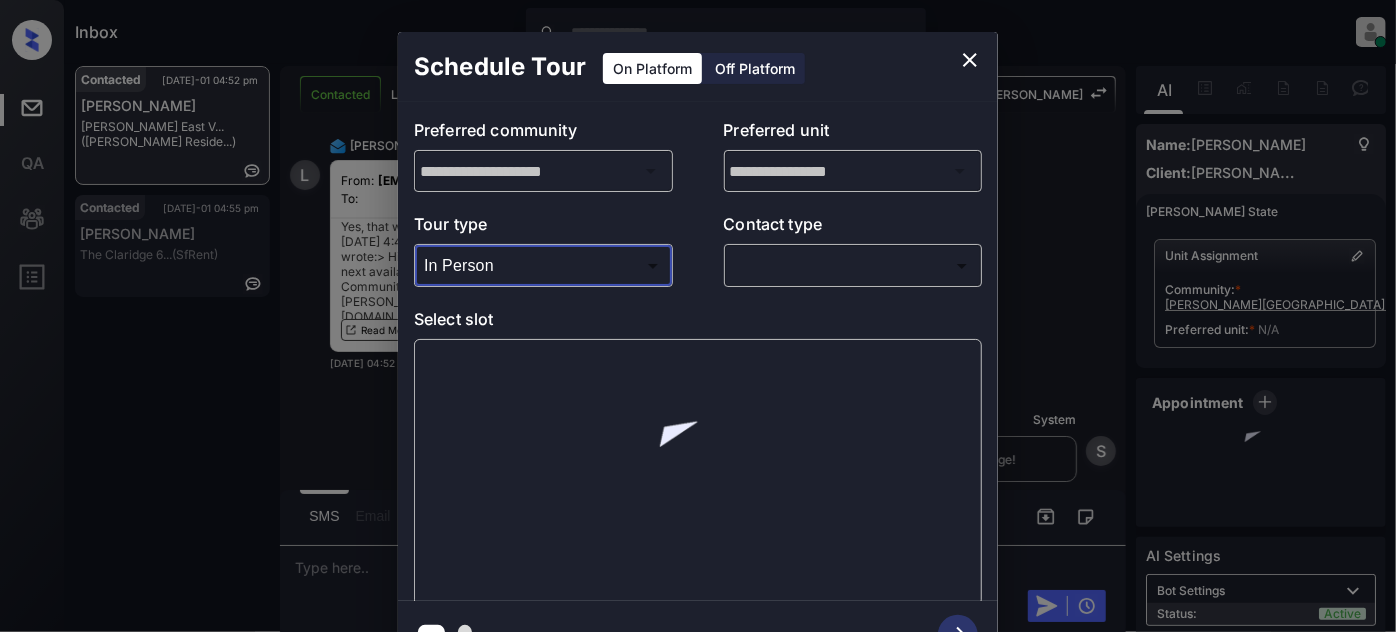 click on "Inbox [PERSON_NAME] Online Set yourself   offline Set yourself   on break Profile Switch to  light  mode Sign out Contacted [DATE]-01 04:52 pm   [PERSON_NAME] [PERSON_NAME] East V...  ([PERSON_NAME] Reside...) Contacted [DATE]-01 04:55 pm   [PERSON_NAME] The [PERSON_NAME] 6...  (SfRent) Contacted Lost Lead Sentiment: Angry Upon sliding the acknowledgement:  Lead will move to lost stage. * ​ SMS and call option will be set to opt out. AFM will be turned off for the lead. [PERSON_NAME] New Message Agent Lead created via webhook in Inbound stage. [DATE] 12:22 pm A New Message [PERSON_NAME] Lead transferred to leasing agent: [PERSON_NAME][DATE] 12:22 pm  Sync'd w  knock Z New Message Agent AFM Request sent to [PERSON_NAME]. [DATE] 12:22 pm A New Message Agent Notes Note: Structured Note:
Move In Date: [DATE]
[DATE] 12:22 pm A New Message [PERSON_NAME] [DATE] 12:22 pm   | TemplateAFMSms  Sync'd w  knock K New Message [PERSON_NAME] Lead archived by [PERSON_NAME]! [DATE] 12:22 pm K New Message [PERSON_NAME] From:   To:   Hi [PERSON_NAME], Best," at bounding box center (698, 316) 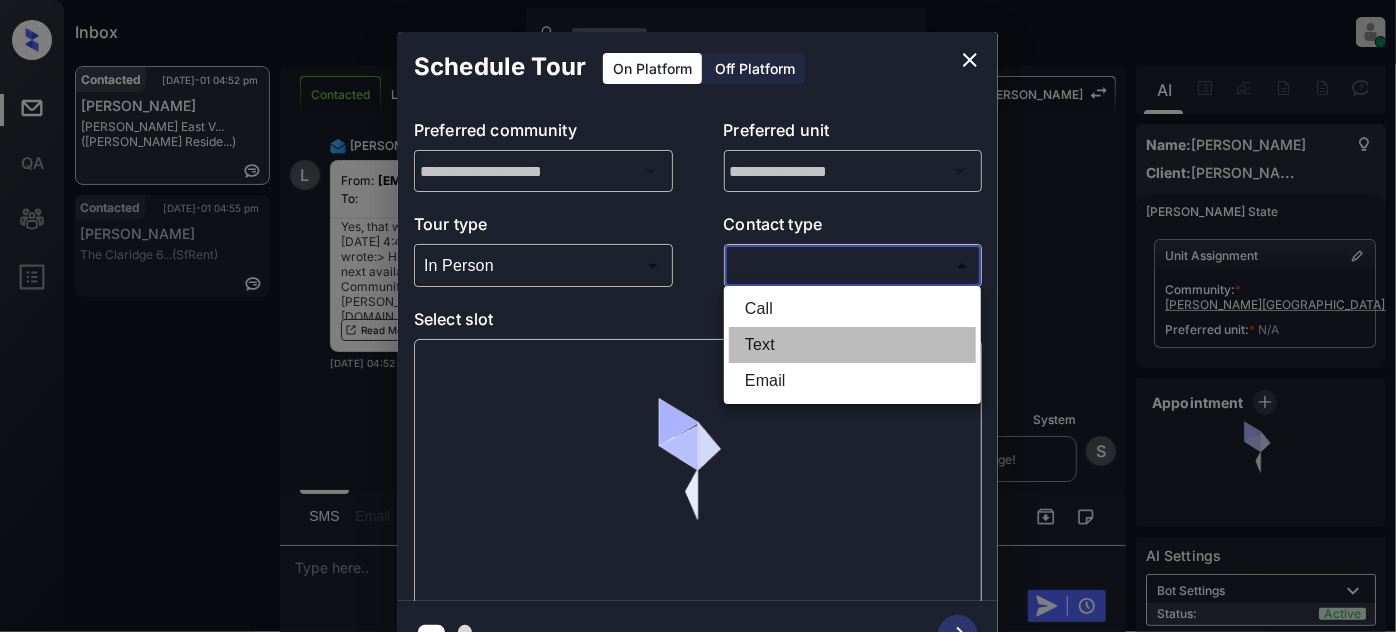 click on "Text" at bounding box center (852, 345) 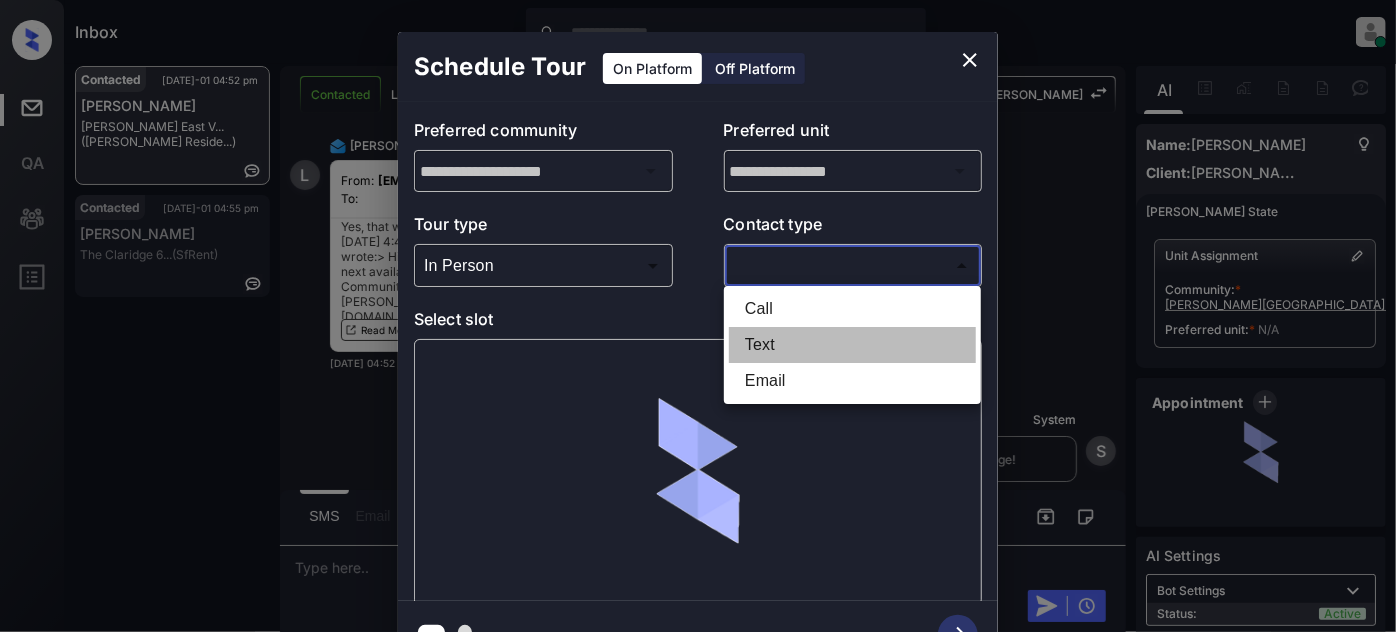 type on "****" 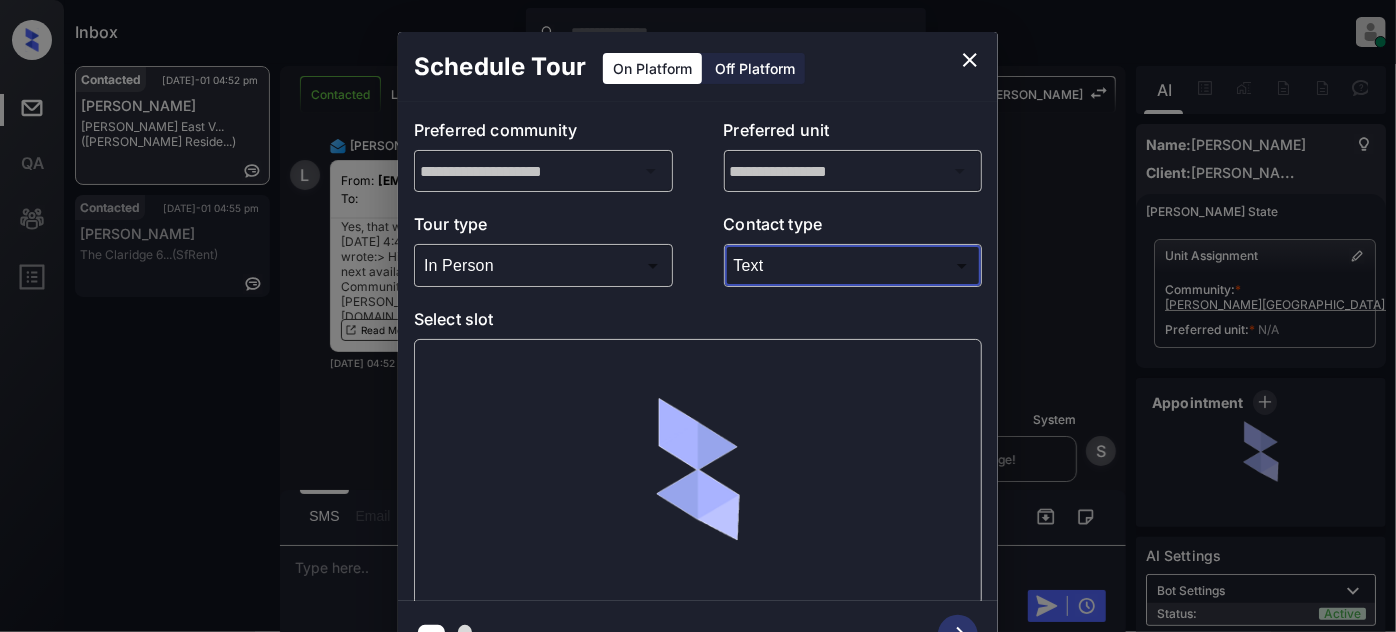 click 